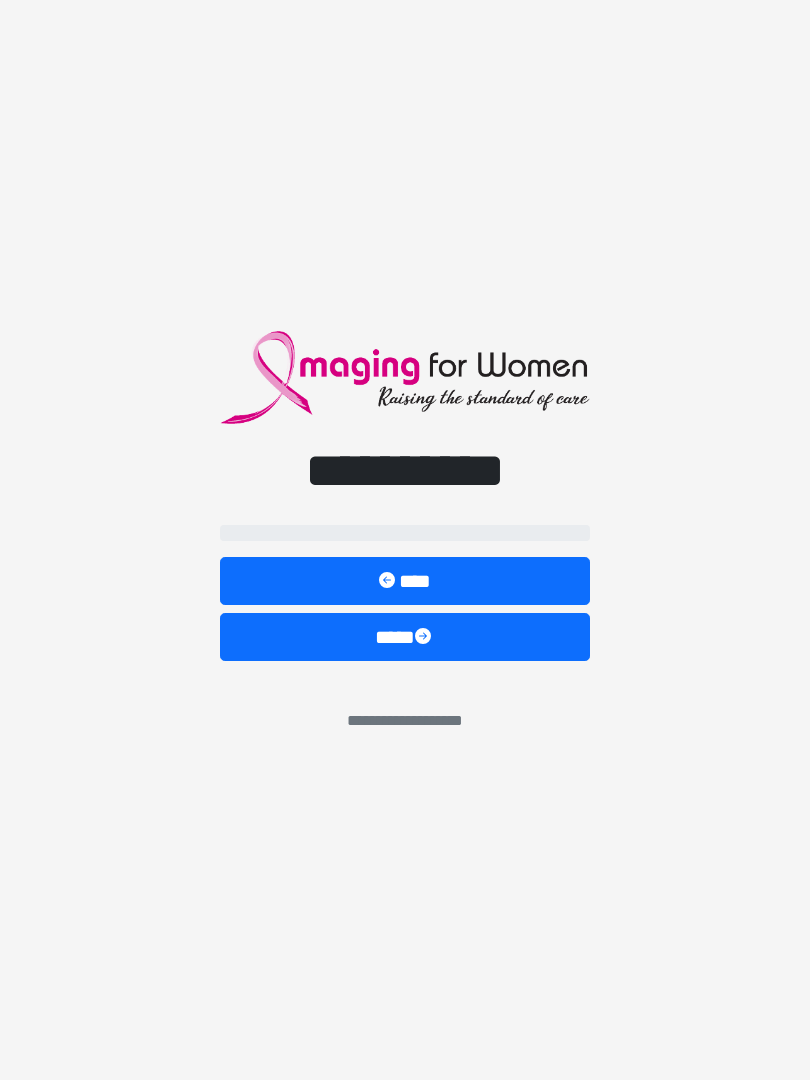 scroll, scrollTop: 0, scrollLeft: 0, axis: both 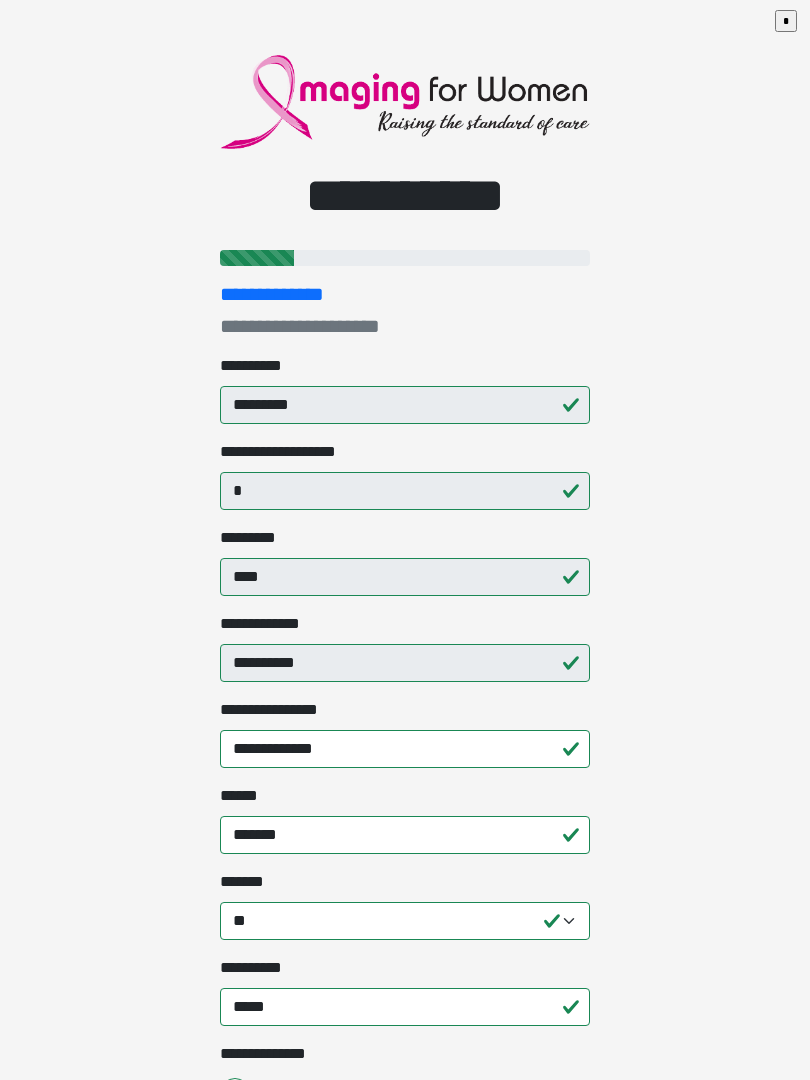 click on "**********" at bounding box center (405, 647) 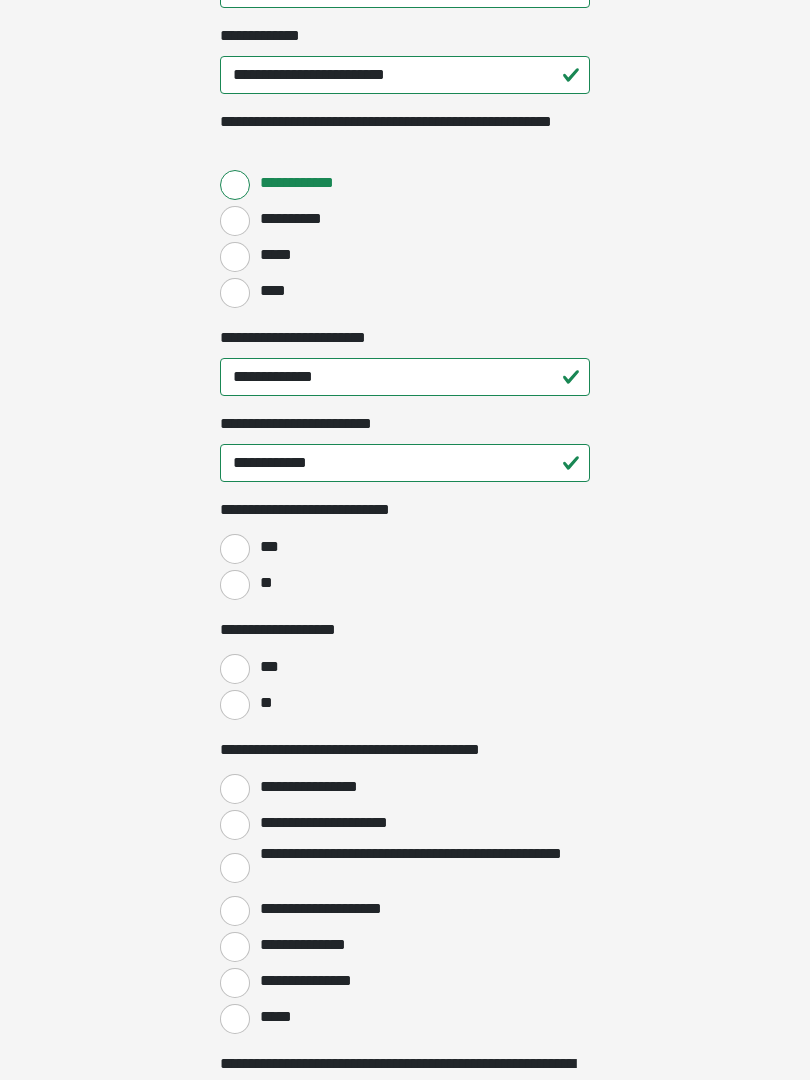 scroll, scrollTop: 2679, scrollLeft: 0, axis: vertical 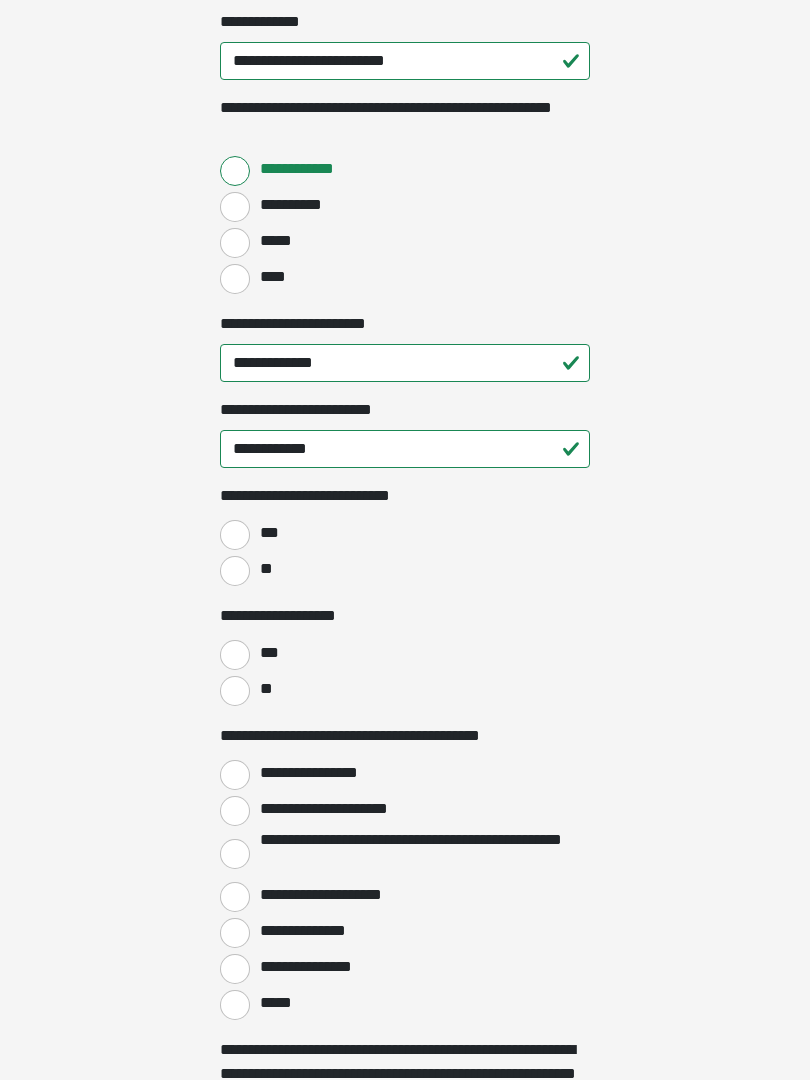 click on "**" at bounding box center [235, 572] 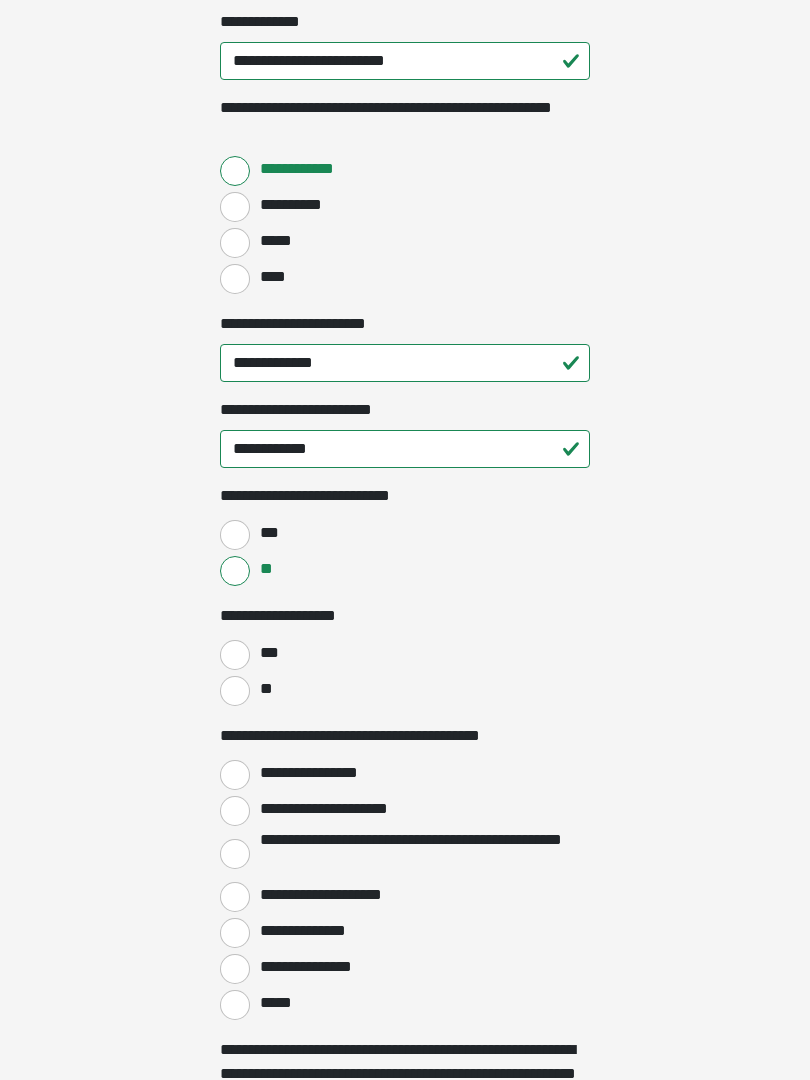 click on "**" at bounding box center [235, 691] 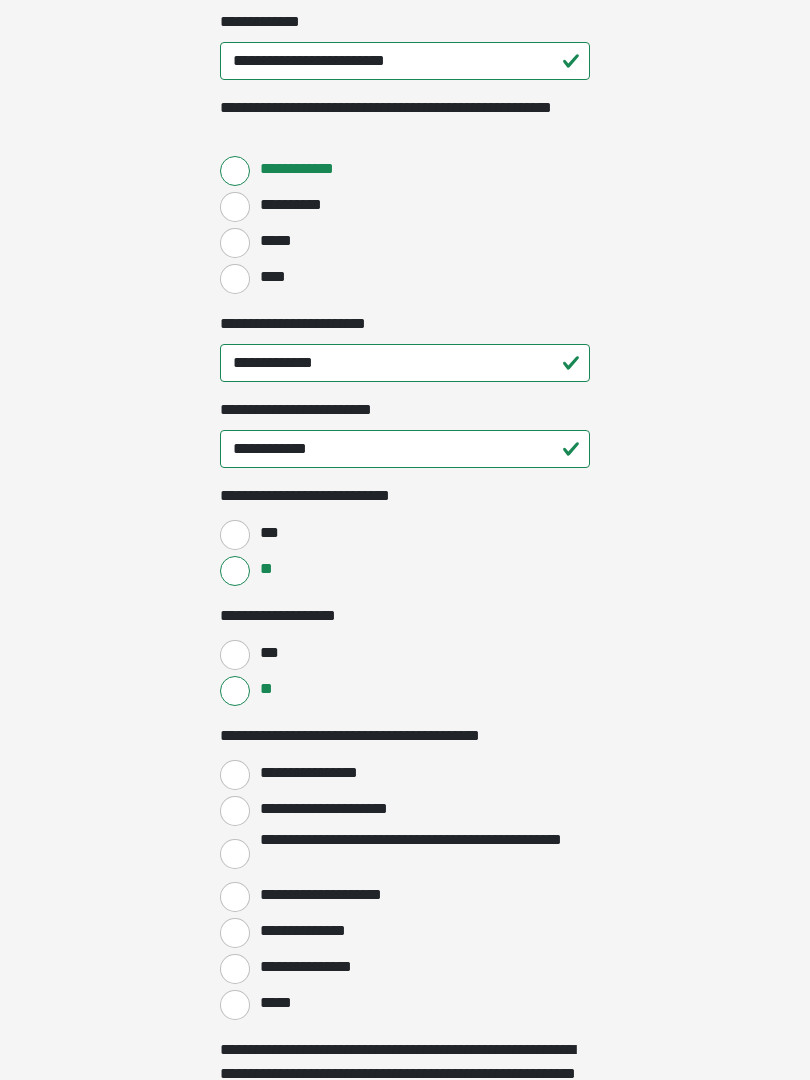 click on "**********" at bounding box center (235, 775) 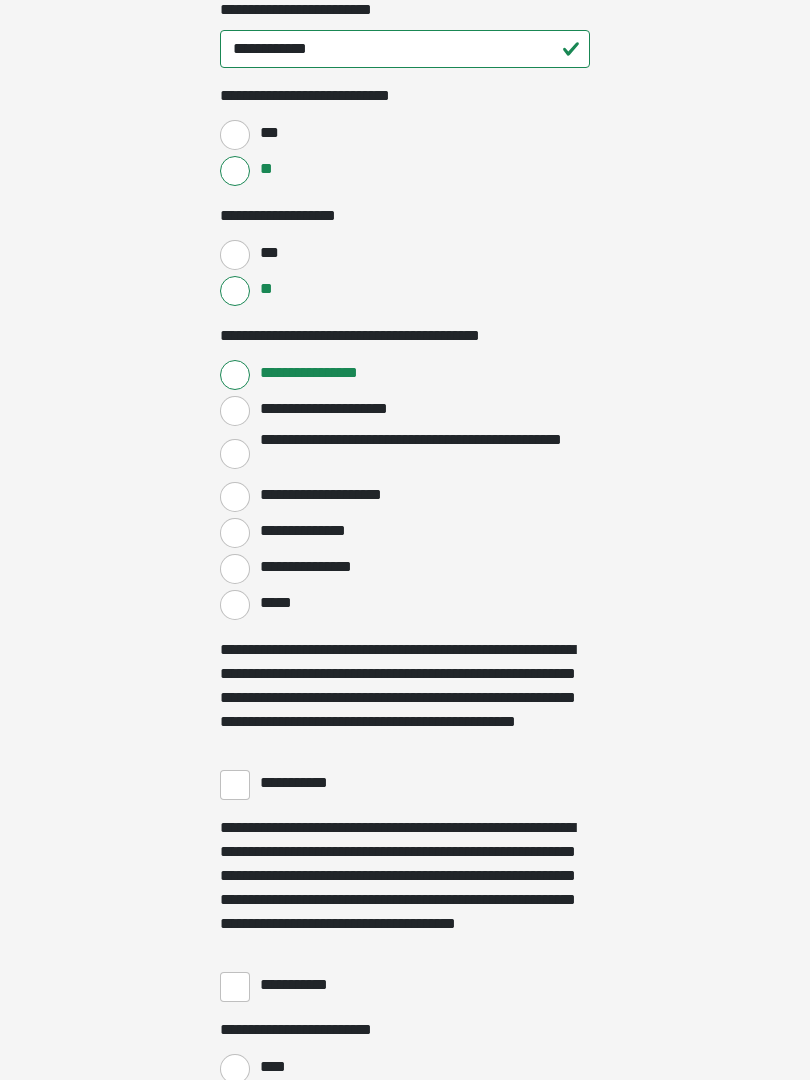 scroll, scrollTop: 3083, scrollLeft: 0, axis: vertical 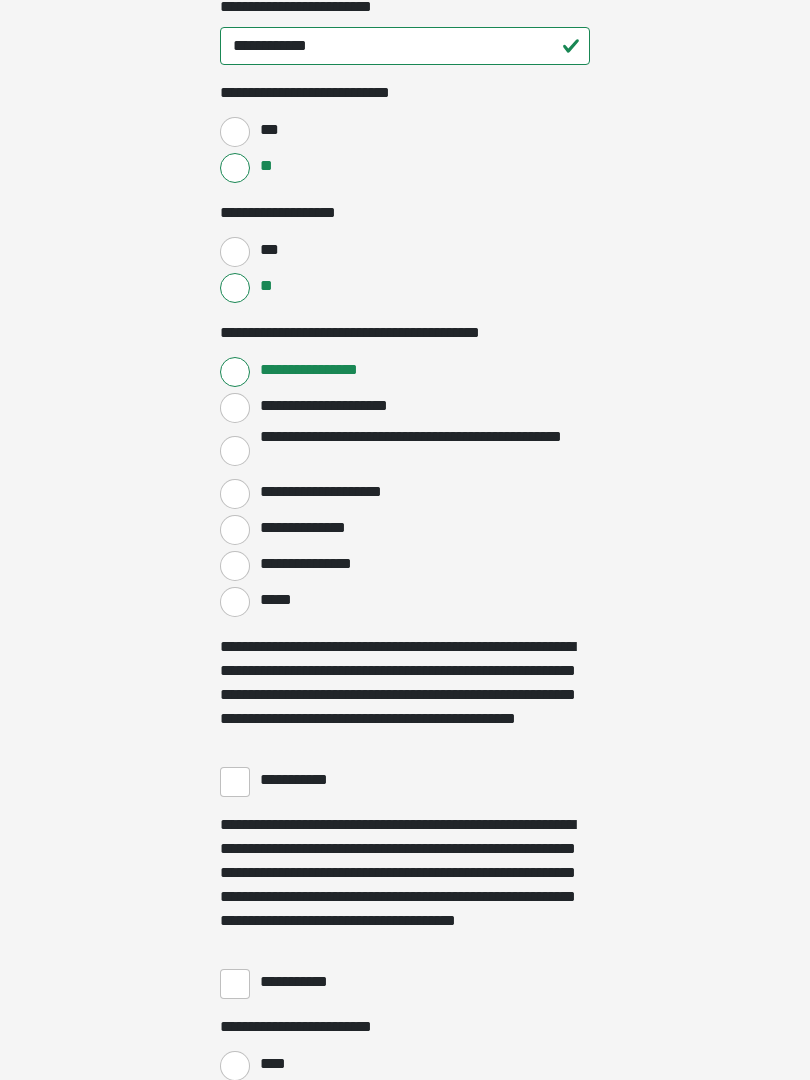 click on "**********" at bounding box center (235, 782) 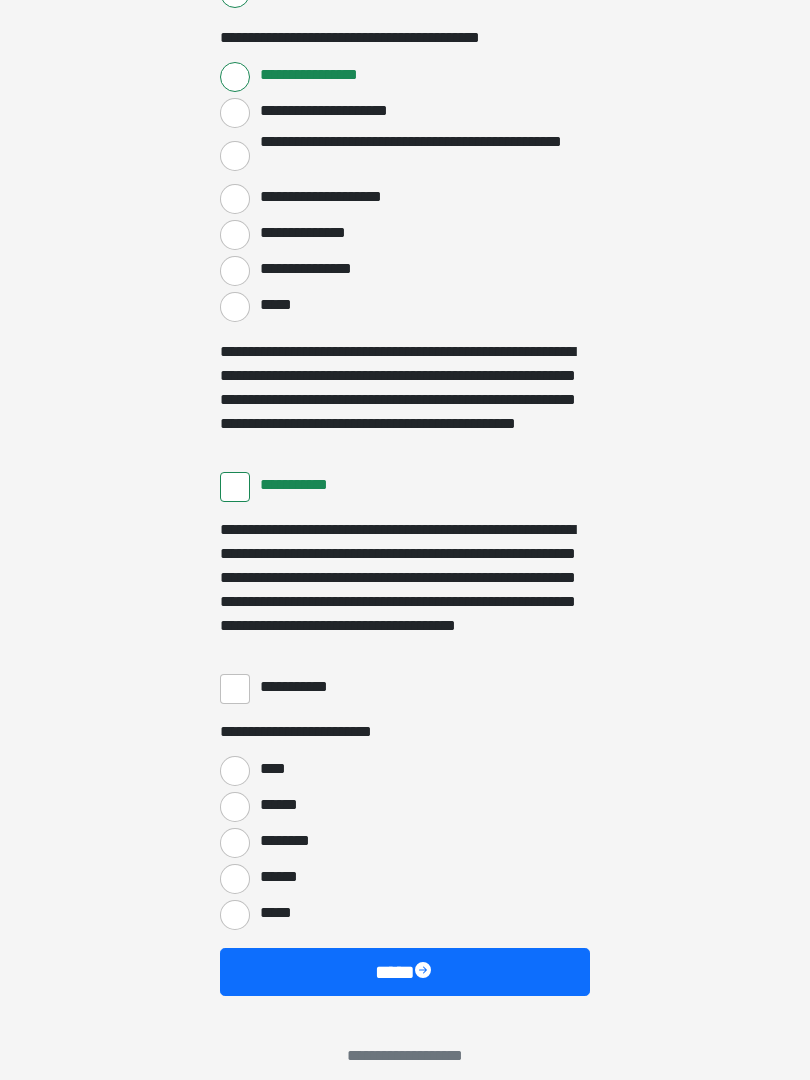 scroll, scrollTop: 3384, scrollLeft: 0, axis: vertical 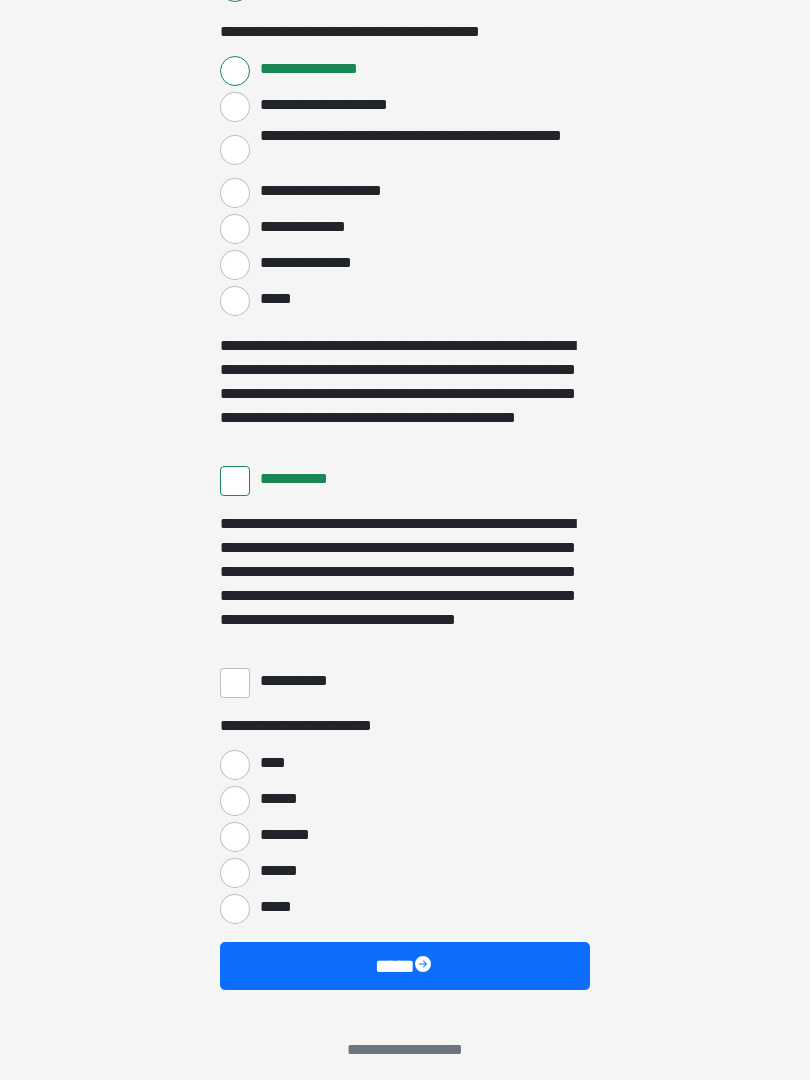 click on "**********" at bounding box center (235, 683) 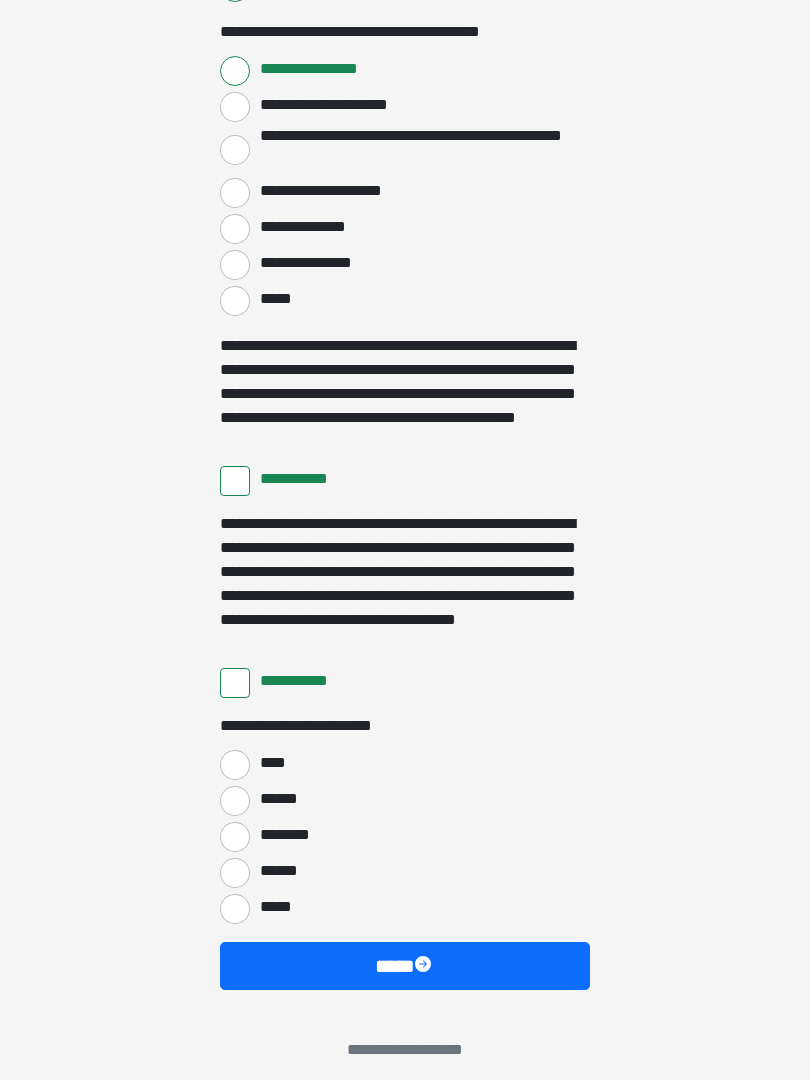 click on "****" at bounding box center [235, 765] 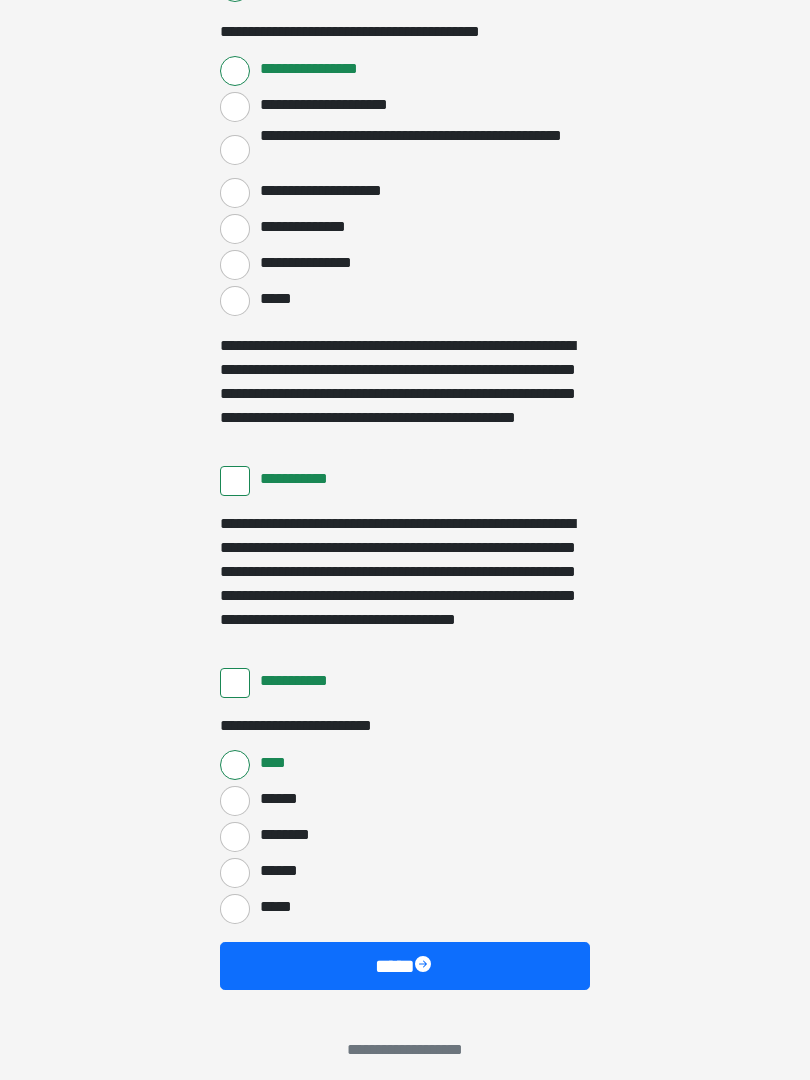 click on "****" at bounding box center (405, 966) 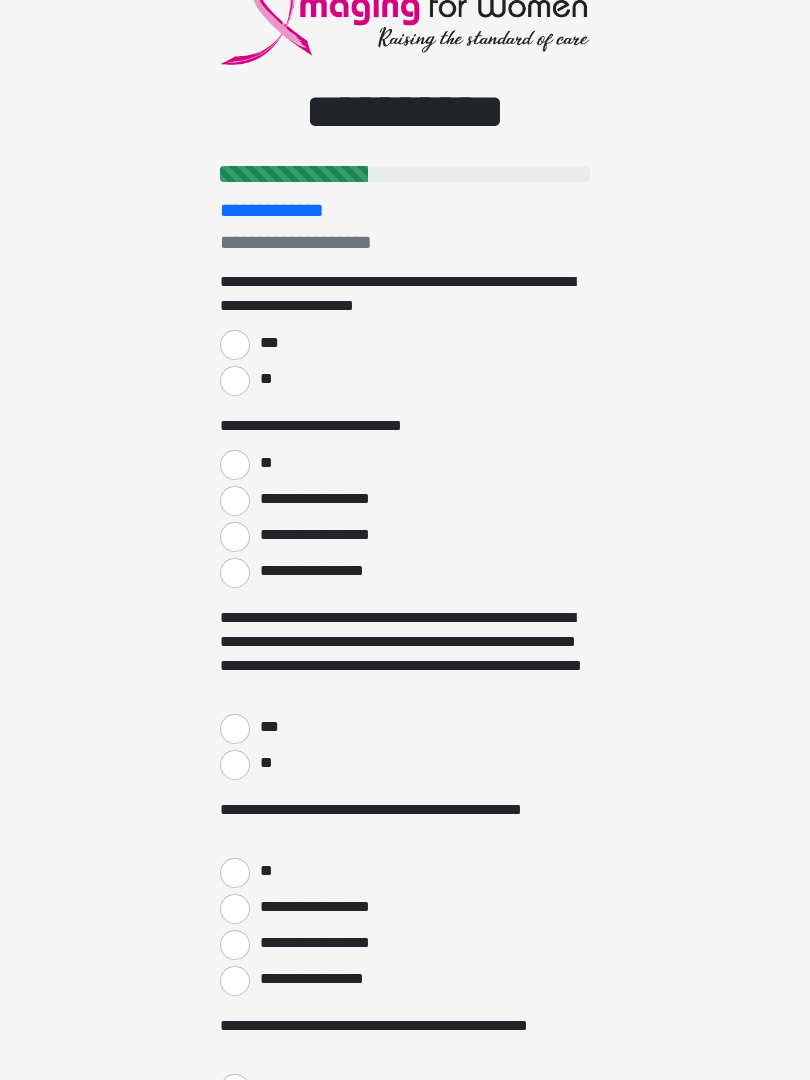 scroll, scrollTop: 0, scrollLeft: 0, axis: both 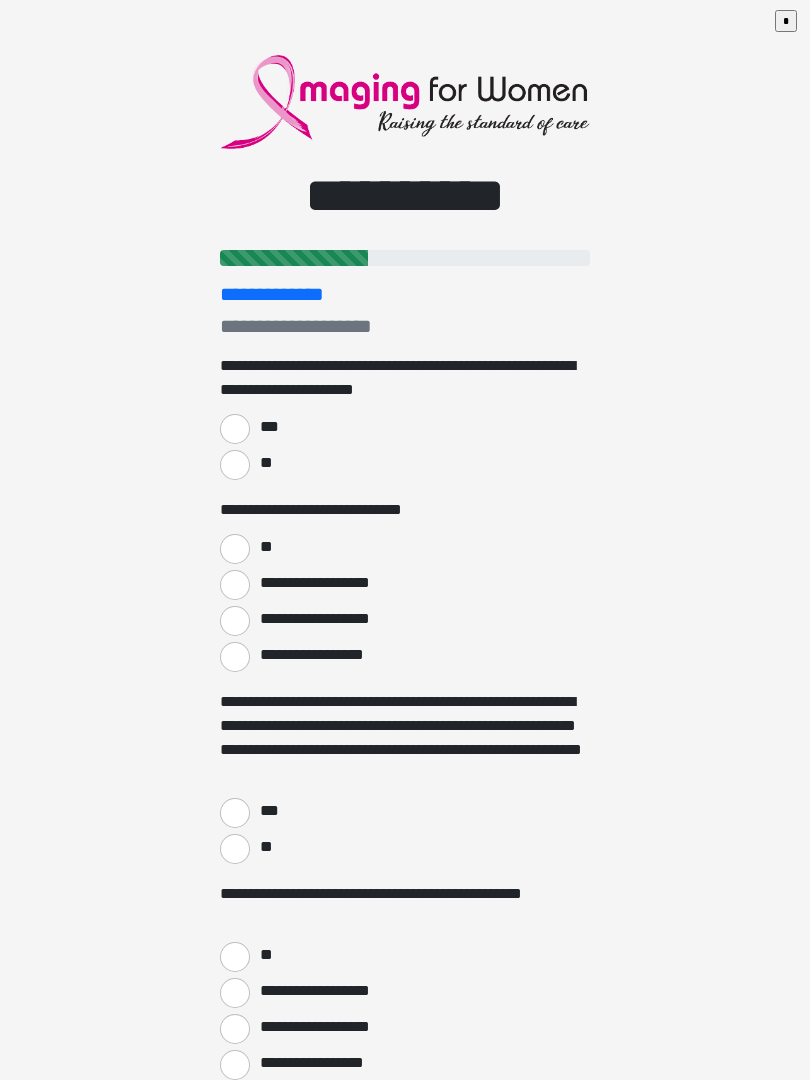 click on "***" at bounding box center [235, 429] 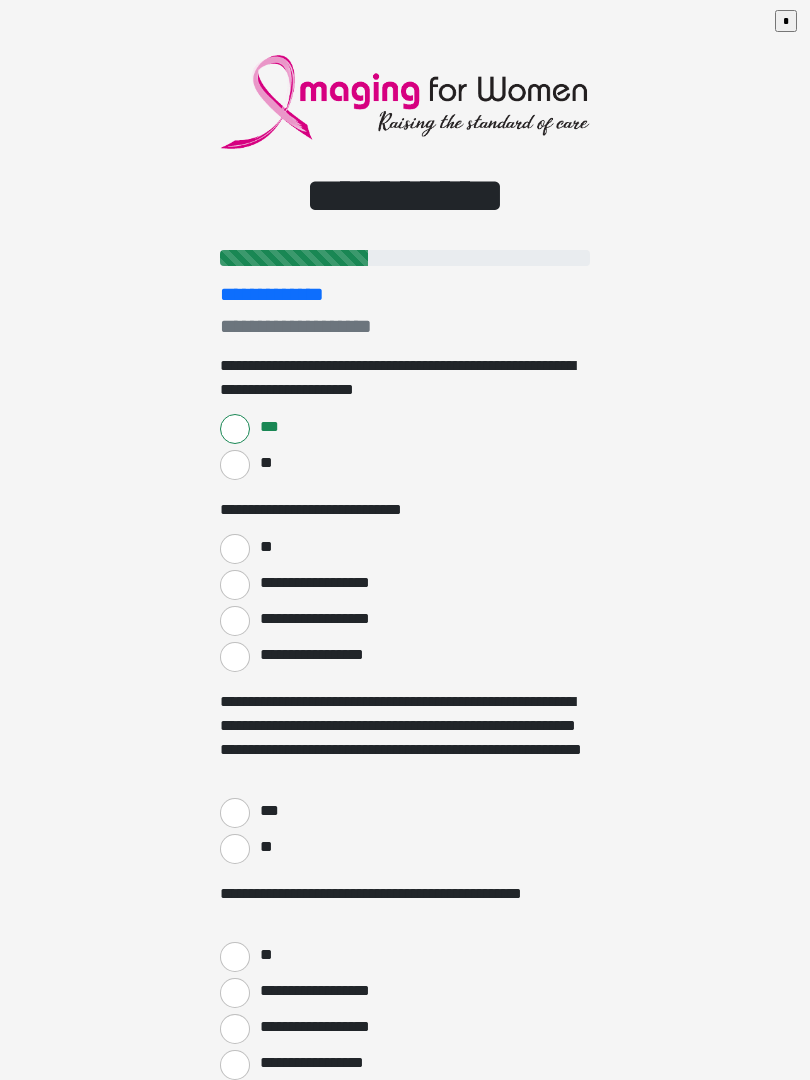 click on "**********" at bounding box center (235, 585) 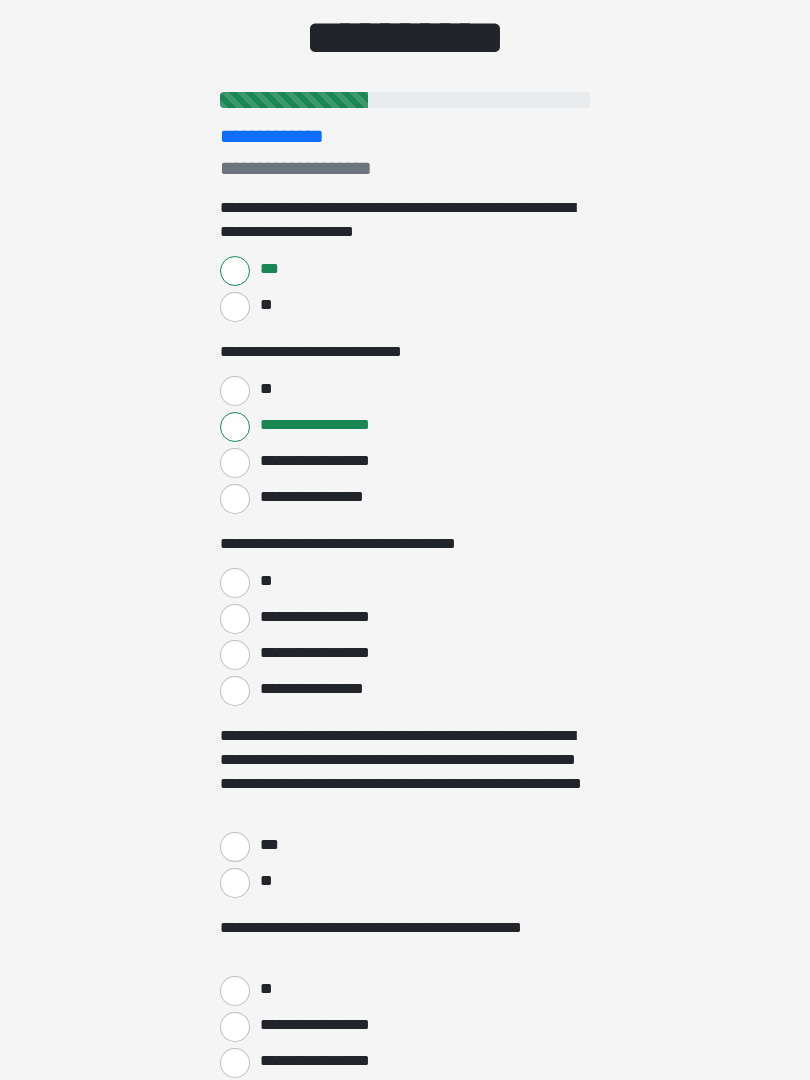 scroll, scrollTop: 158, scrollLeft: 0, axis: vertical 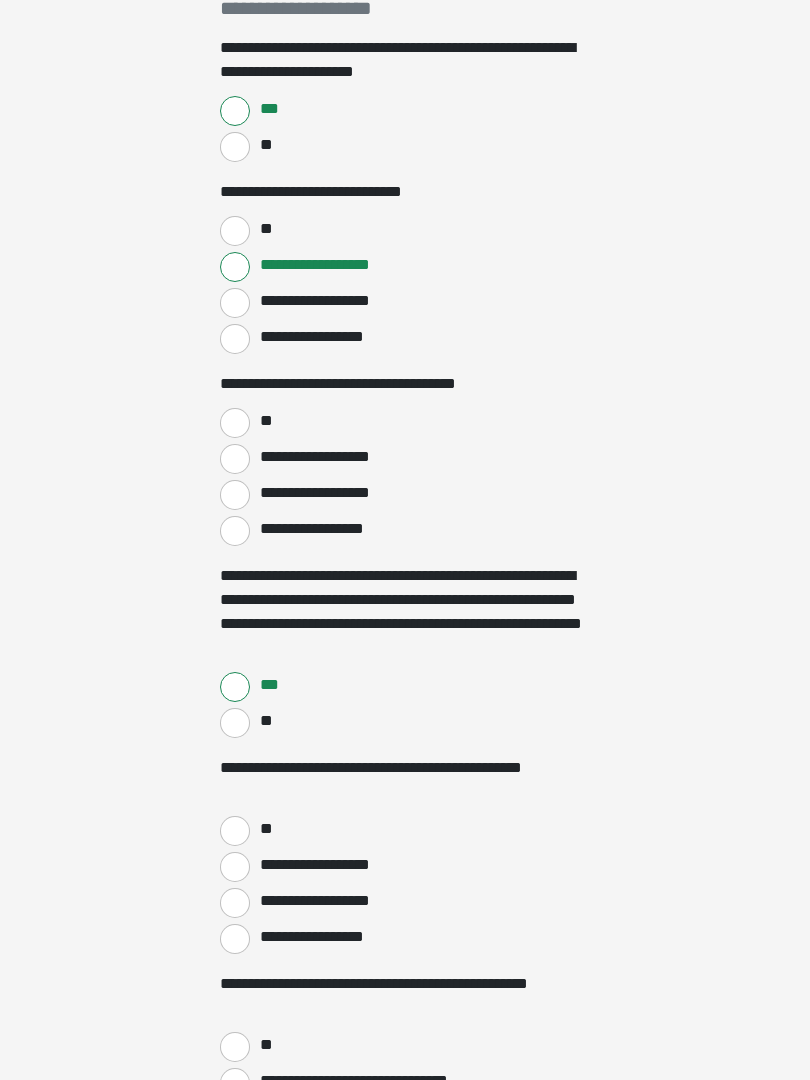 click on "**" at bounding box center (235, 831) 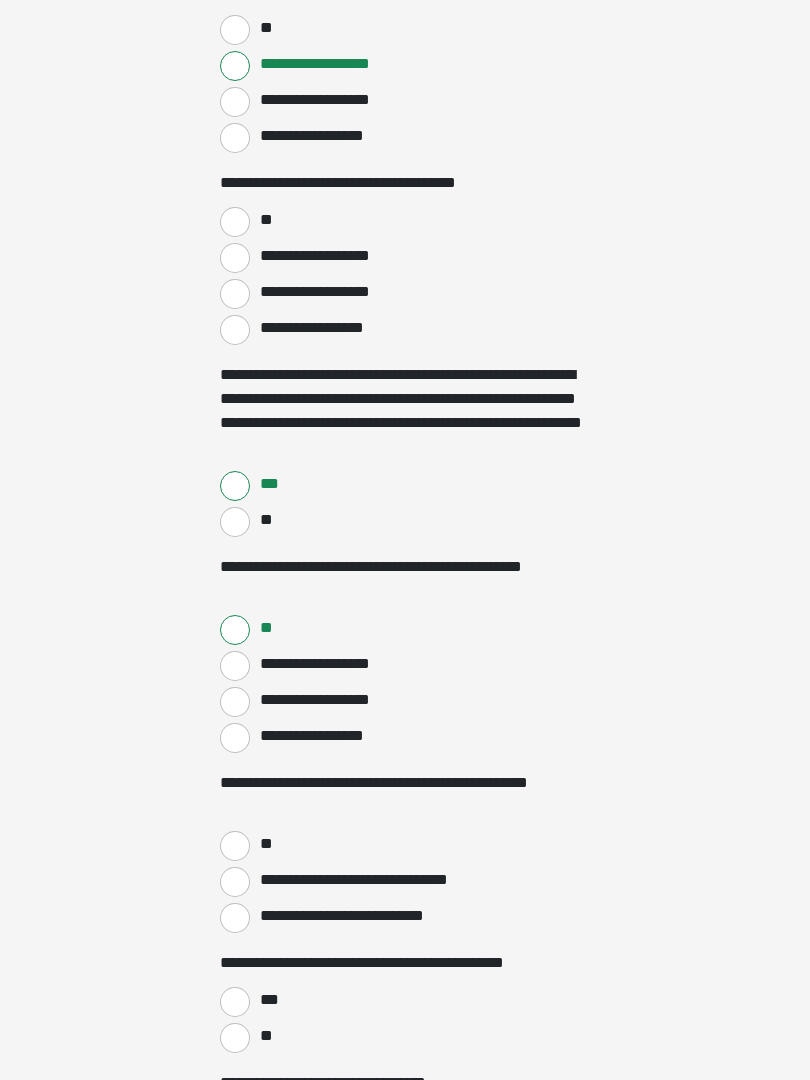 scroll, scrollTop: 519, scrollLeft: 0, axis: vertical 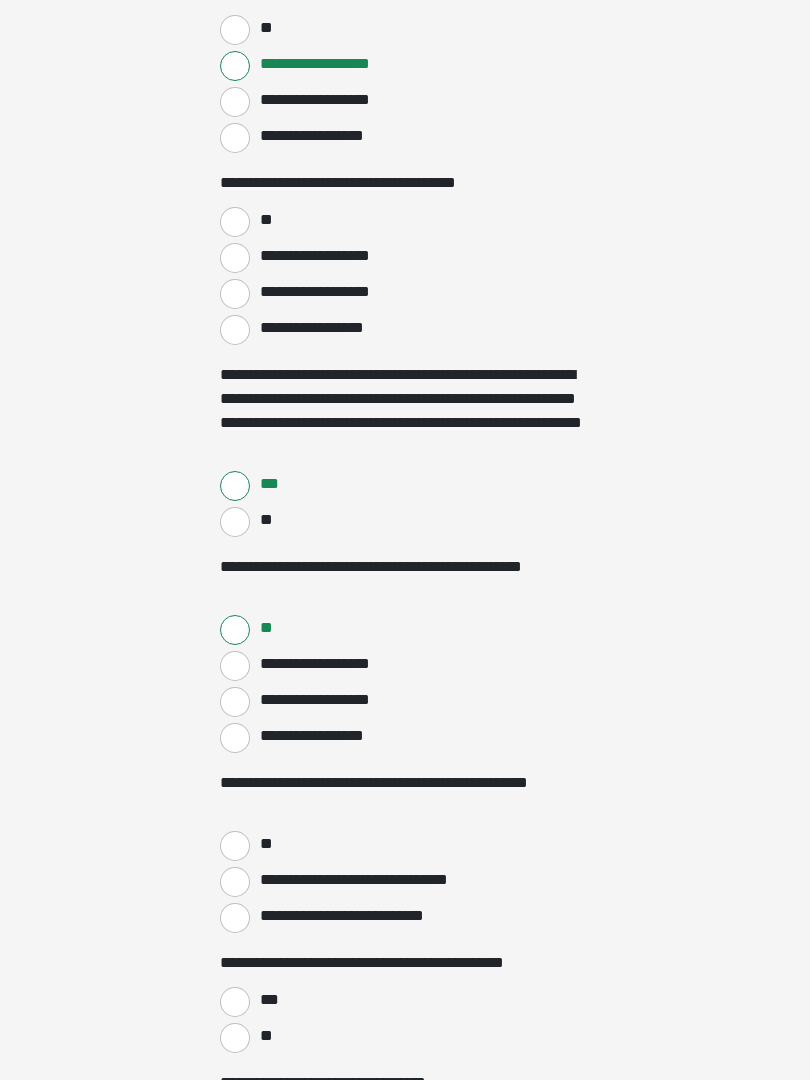 click on "**" at bounding box center [235, 846] 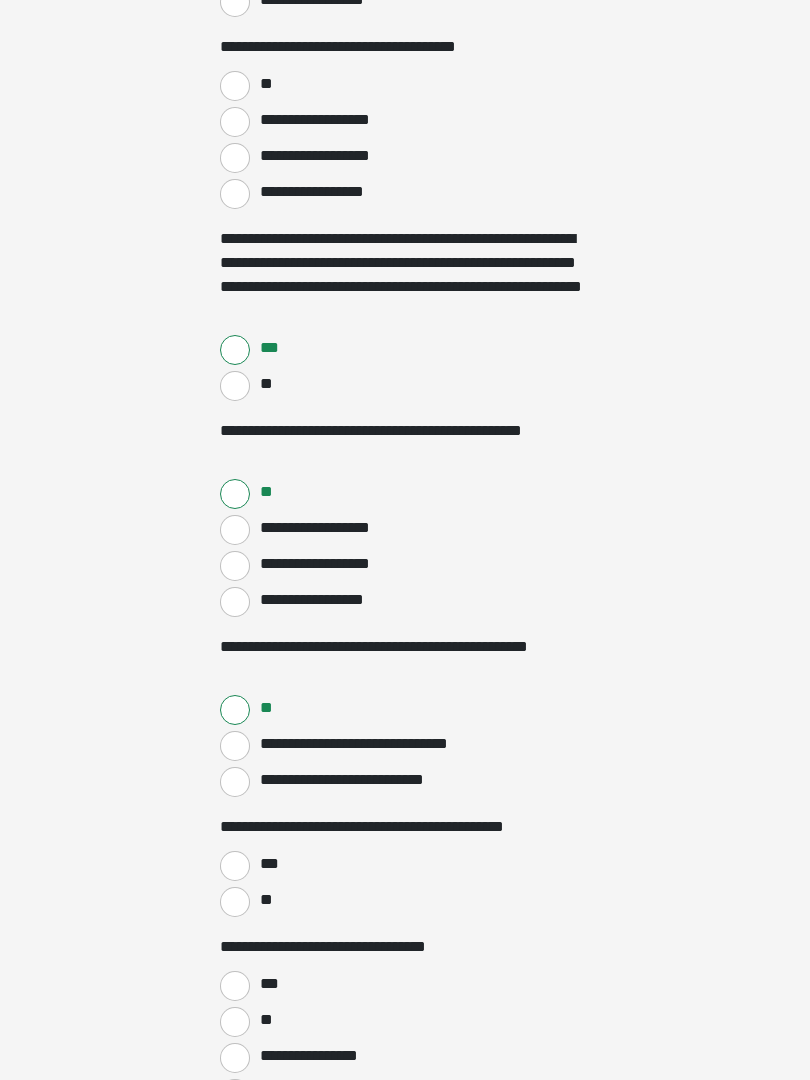 scroll, scrollTop: 669, scrollLeft: 0, axis: vertical 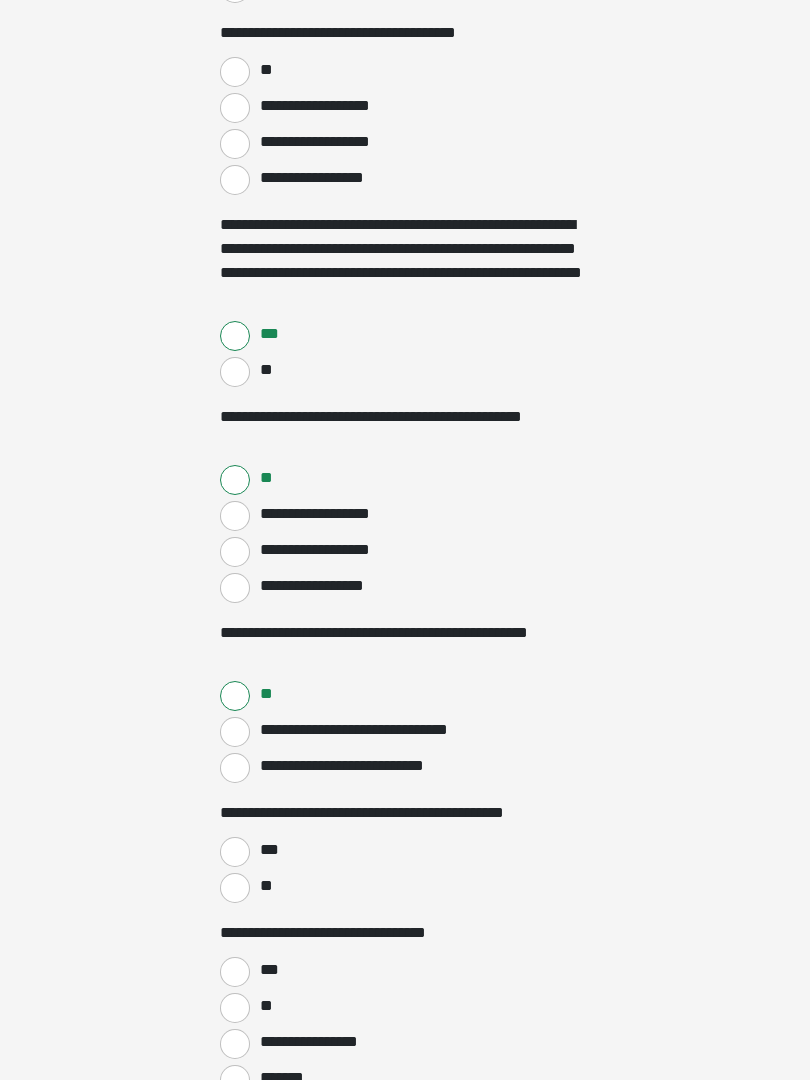 click on "***" at bounding box center (235, 852) 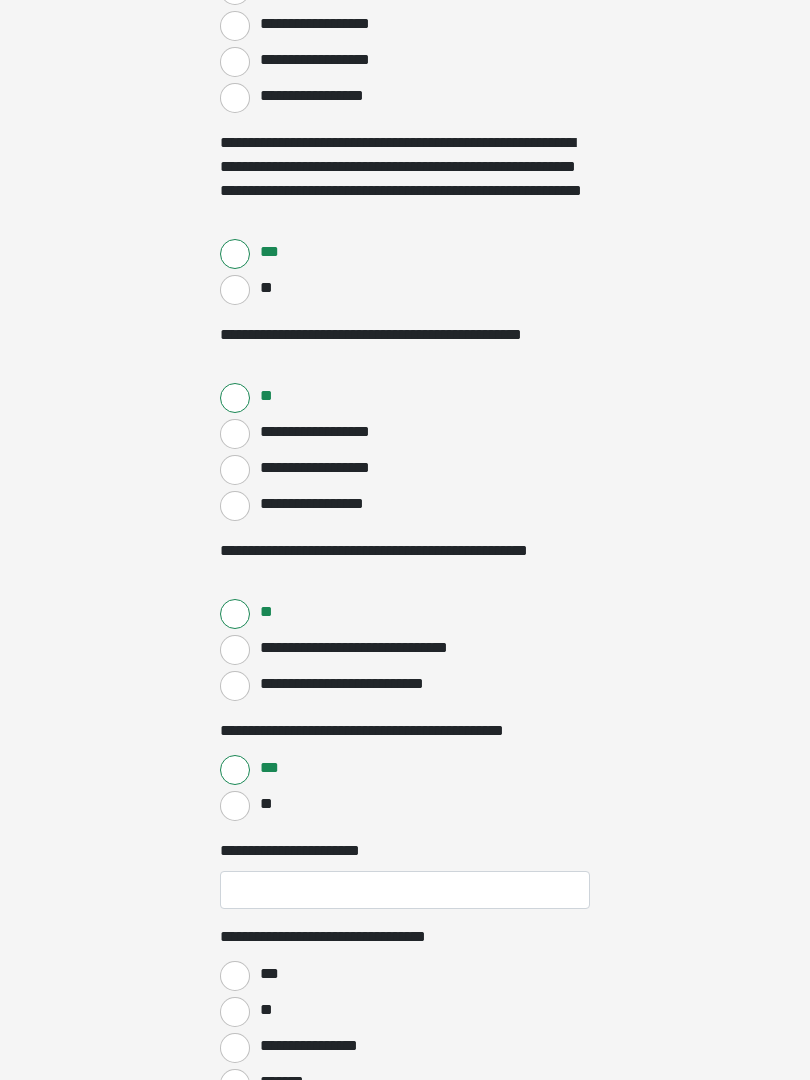 scroll, scrollTop: 764, scrollLeft: 0, axis: vertical 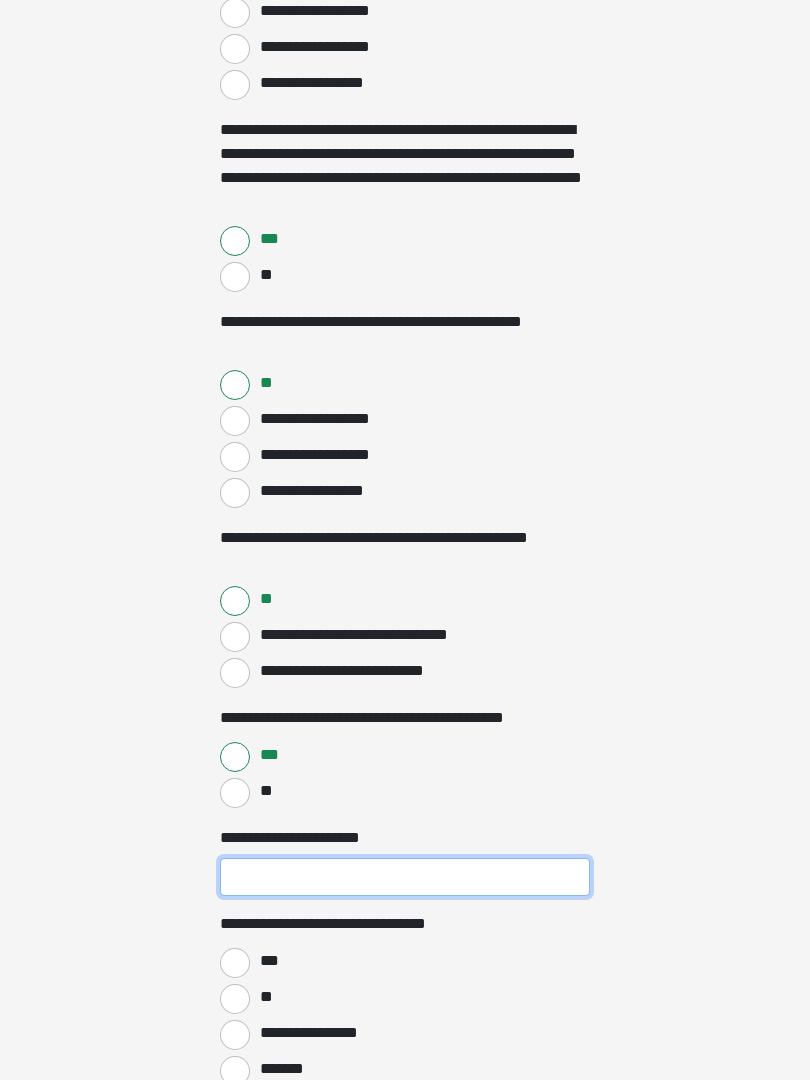 click on "**********" at bounding box center [405, 877] 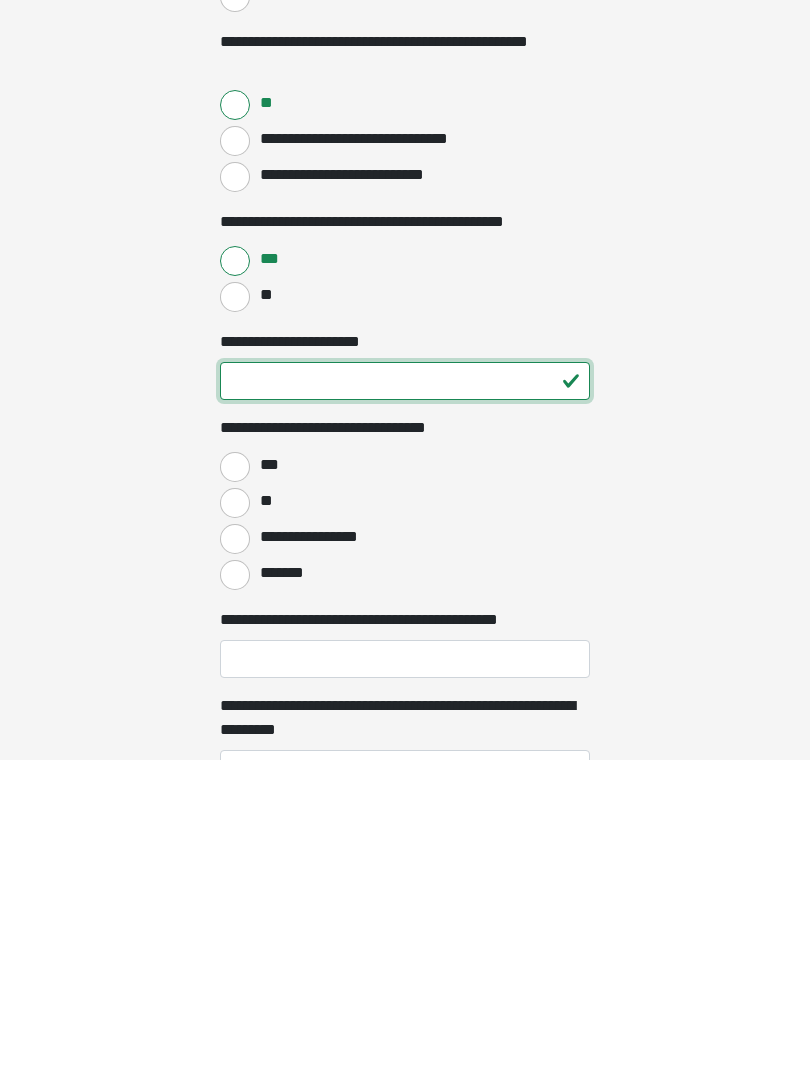 type on "**" 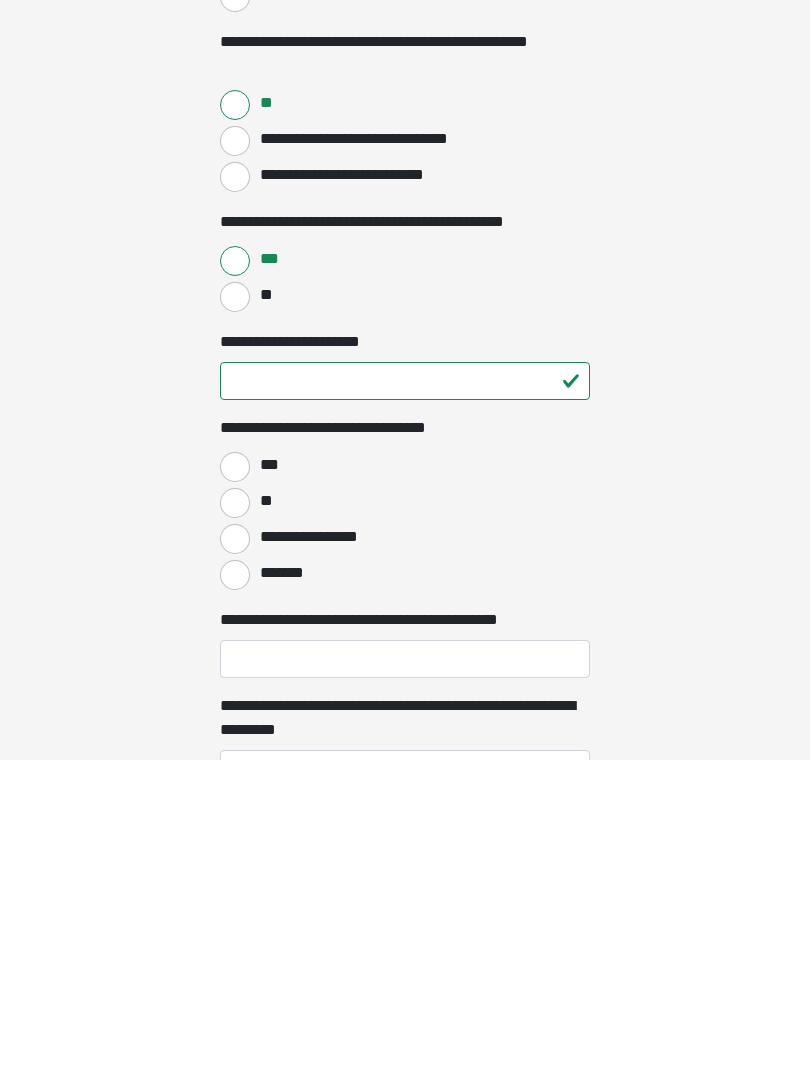 click on "**********" at bounding box center [235, 859] 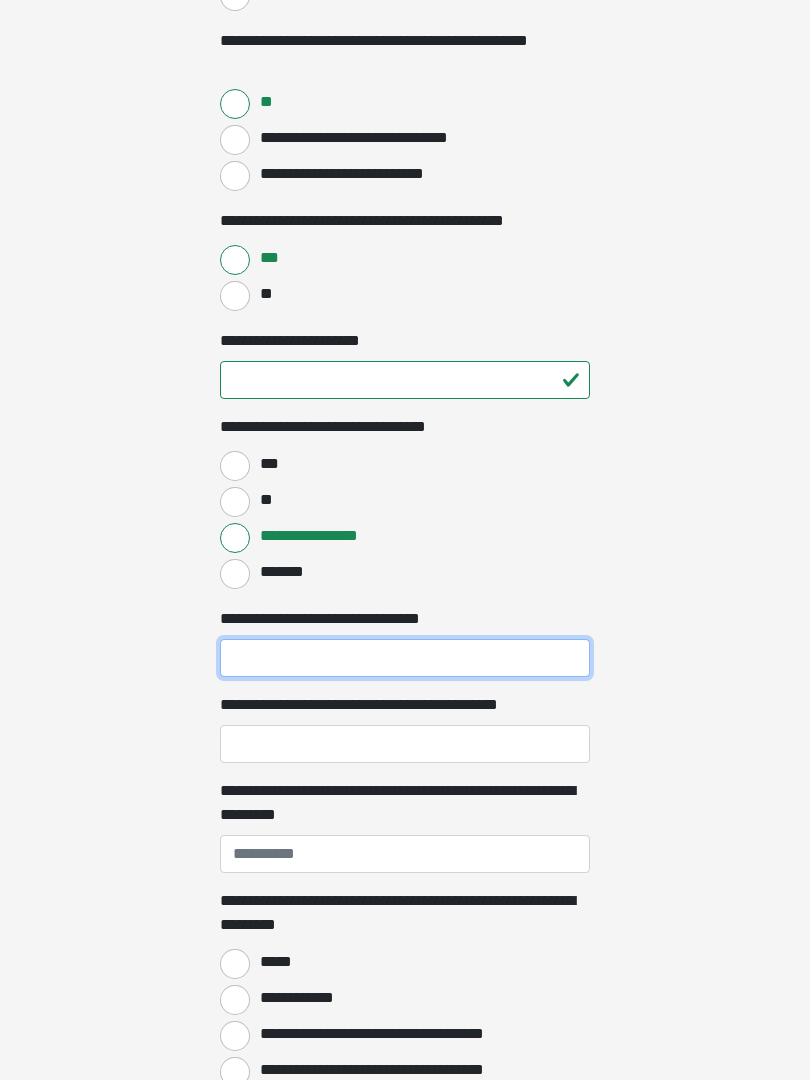 click on "**********" at bounding box center [405, 658] 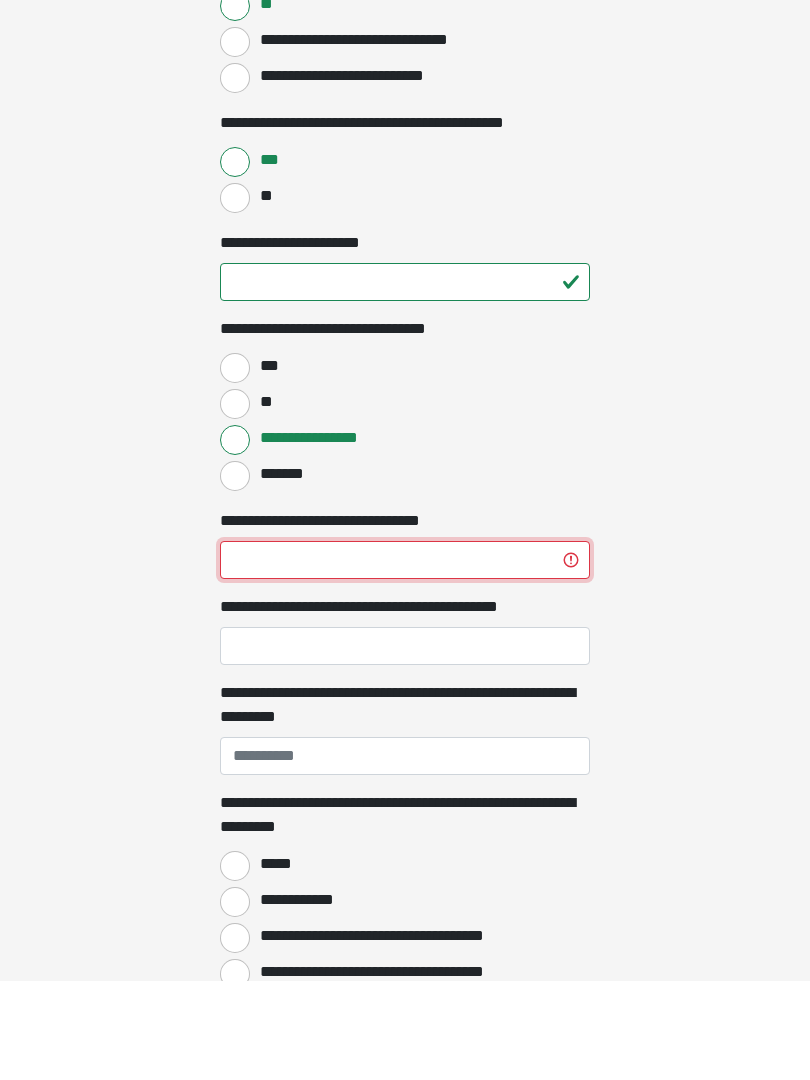 click on "***" at bounding box center (405, 659) 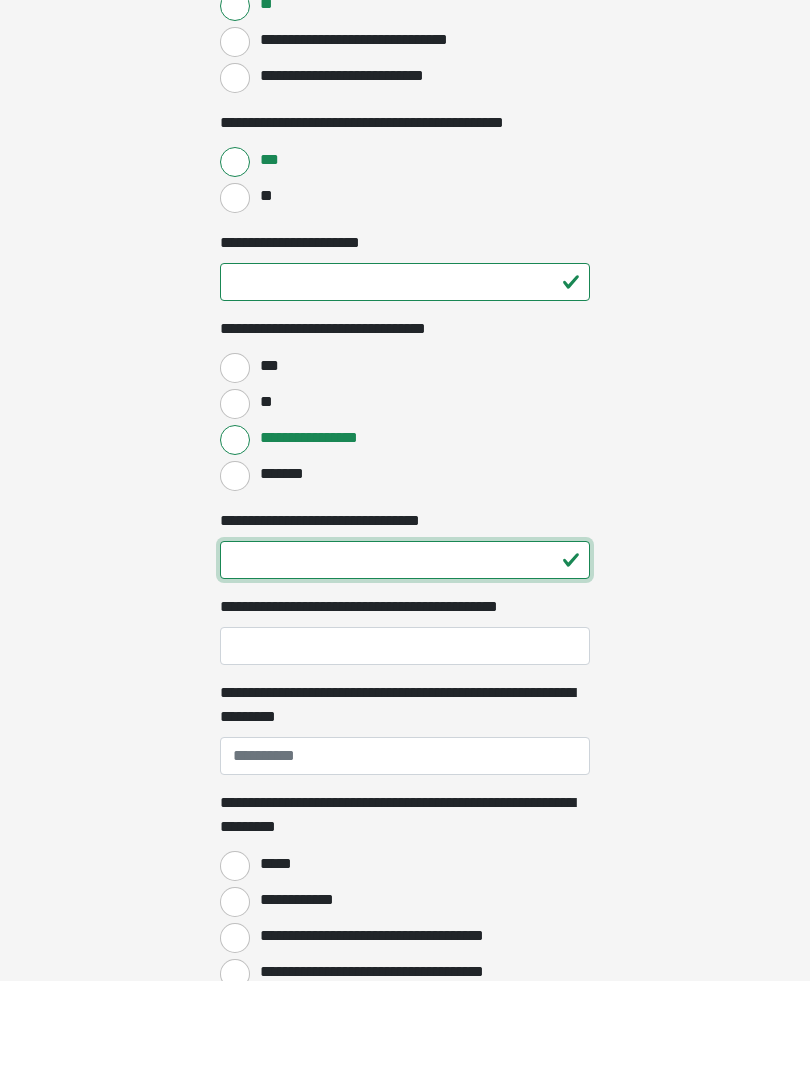type on "**" 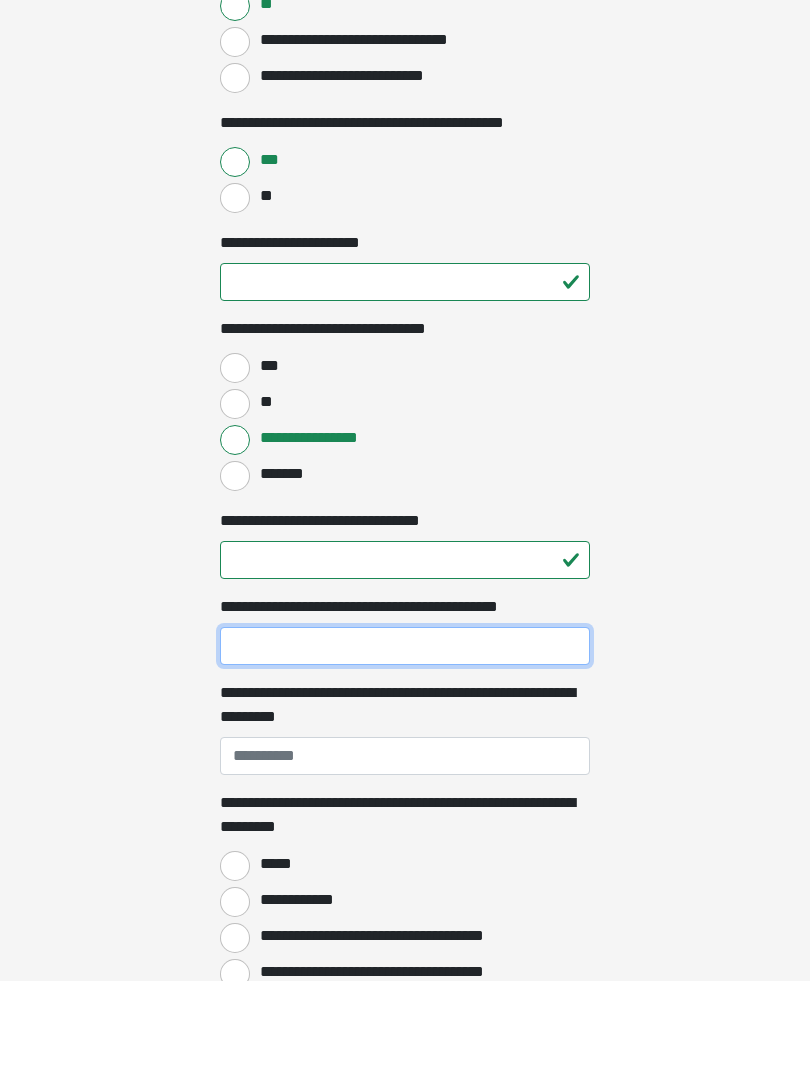 click on "**********" at bounding box center (405, 745) 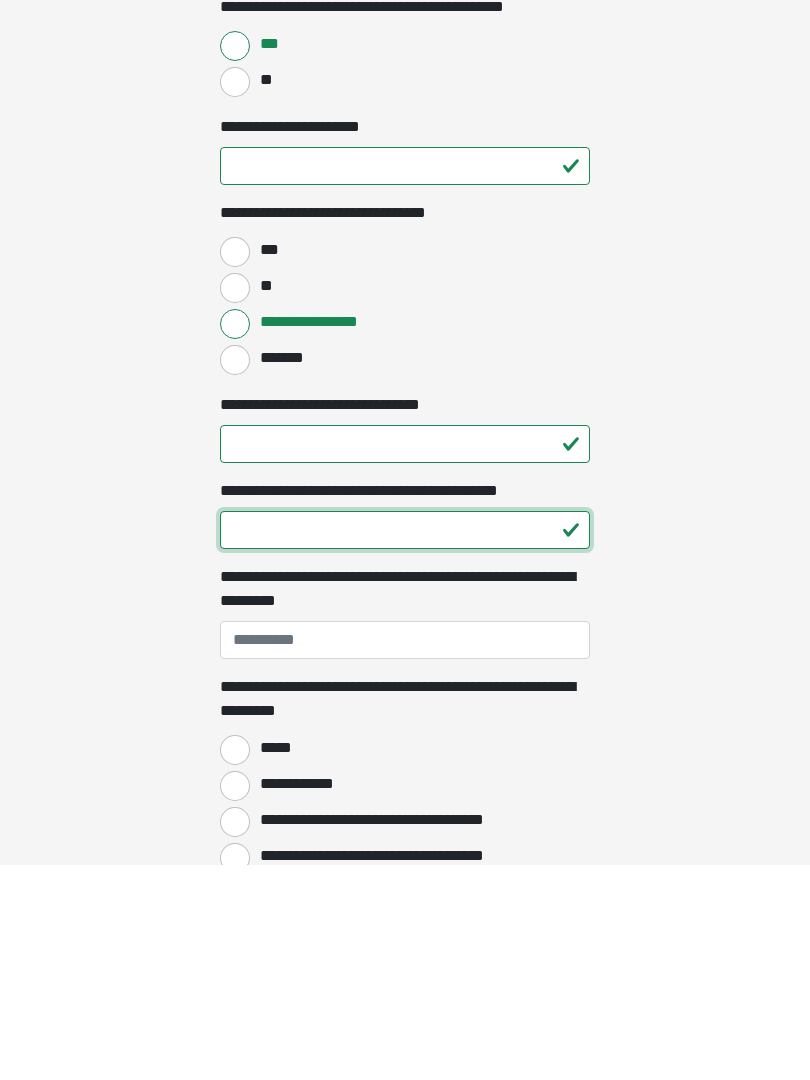 type on "**" 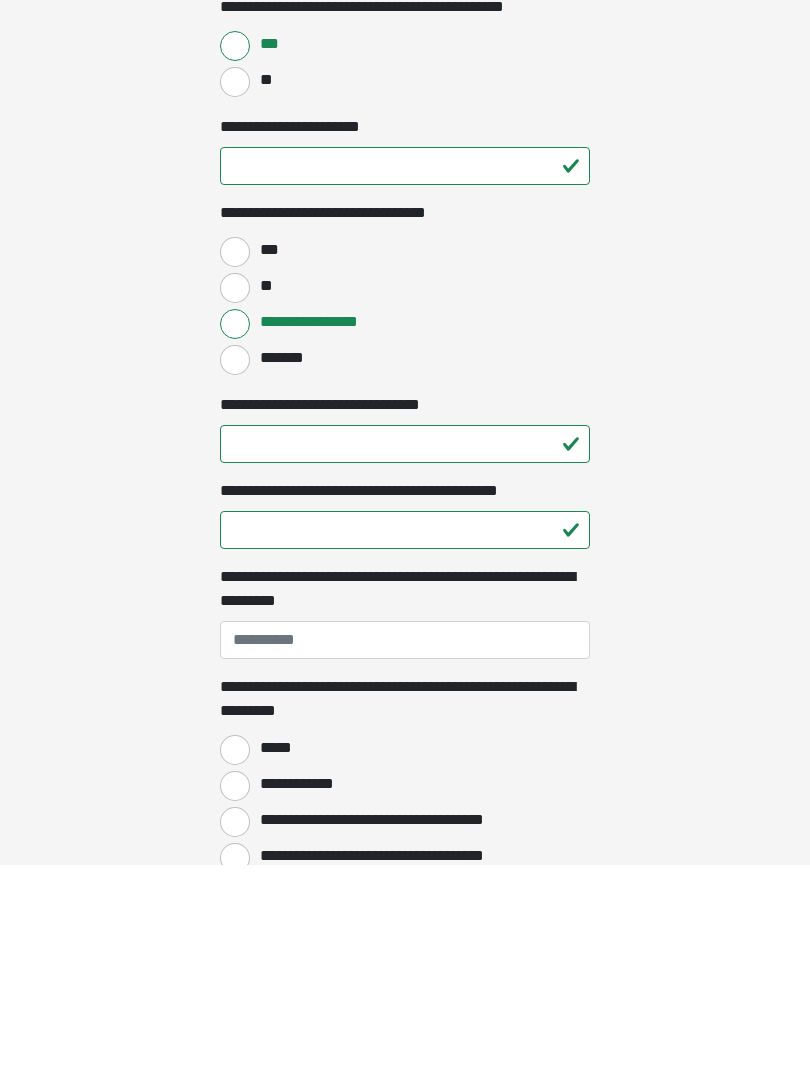 click on "**********" at bounding box center [405, 855] 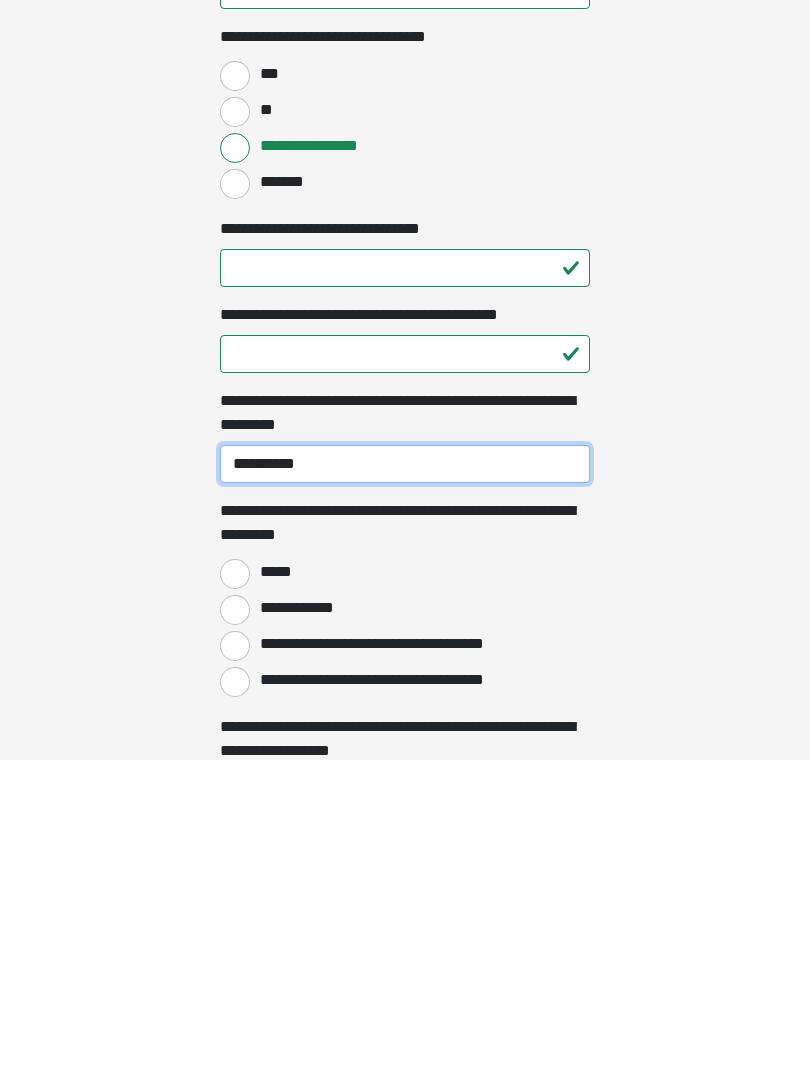 scroll, scrollTop: 1332, scrollLeft: 0, axis: vertical 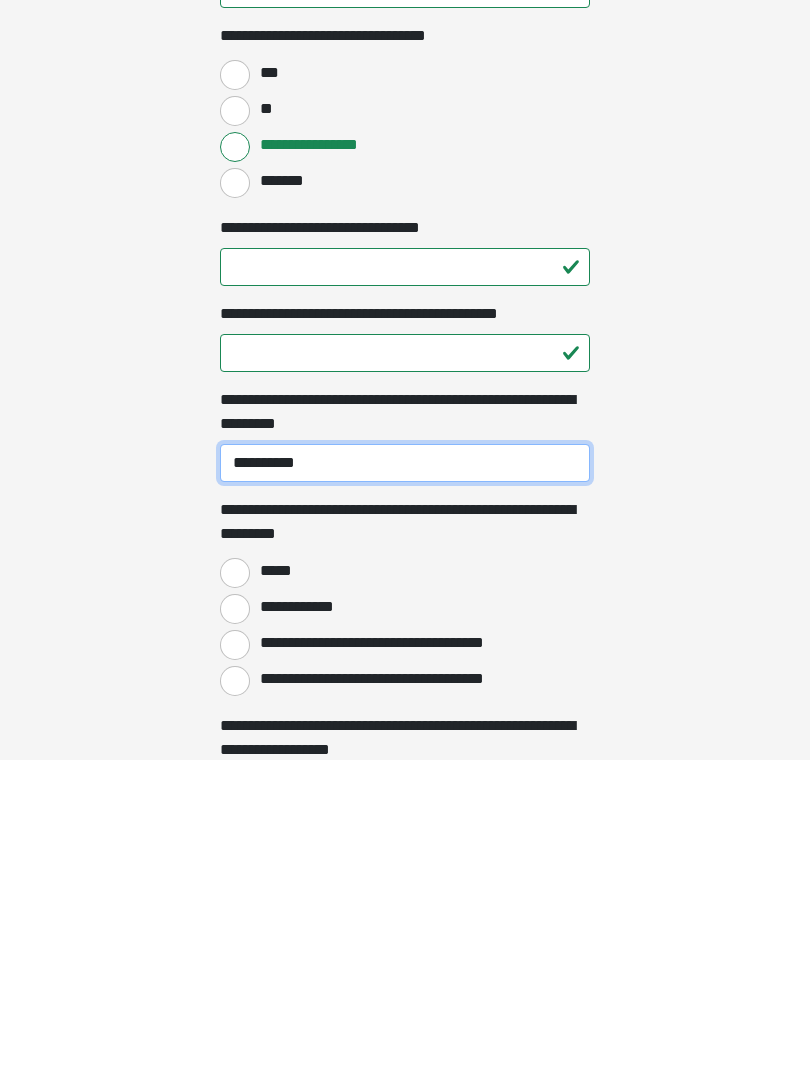 type on "**********" 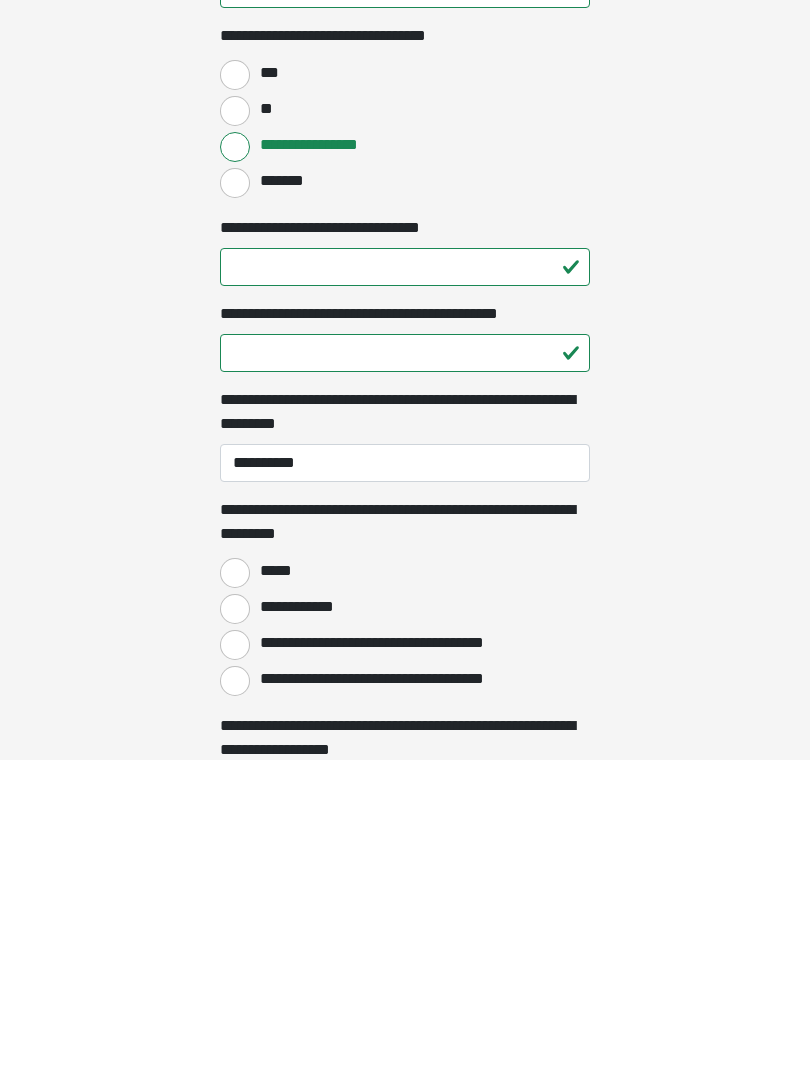 click on "**********" at bounding box center (235, 965) 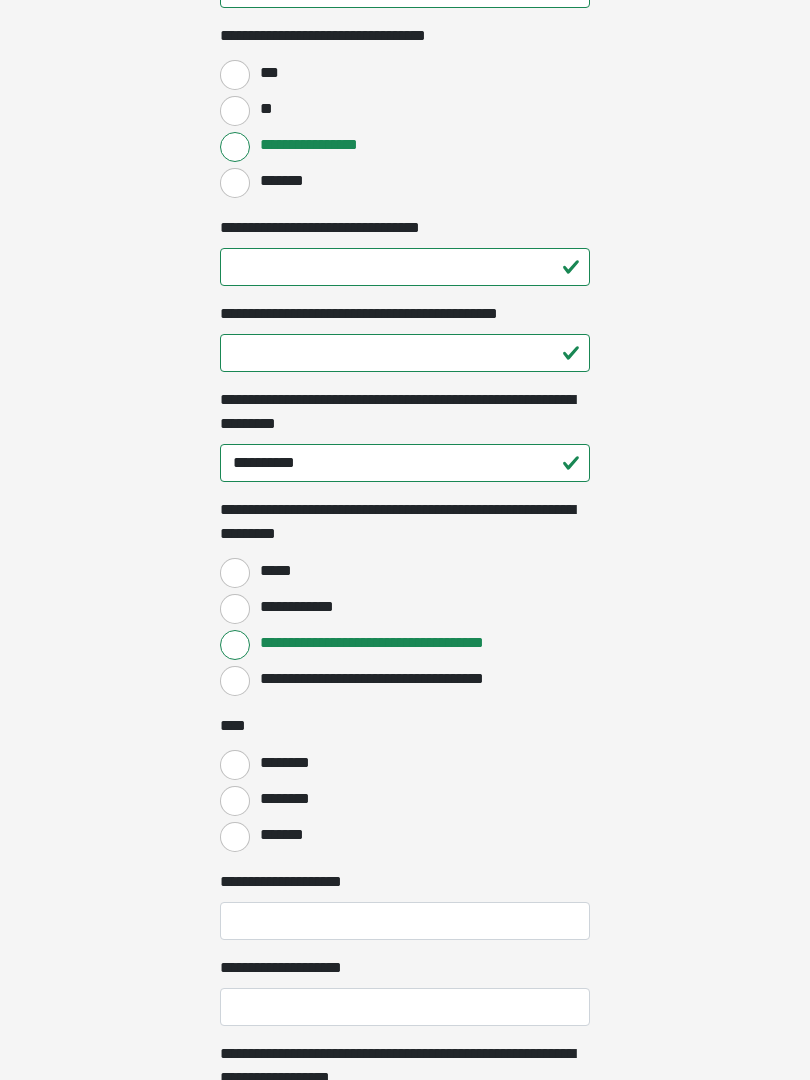 click on "********" at bounding box center [235, 765] 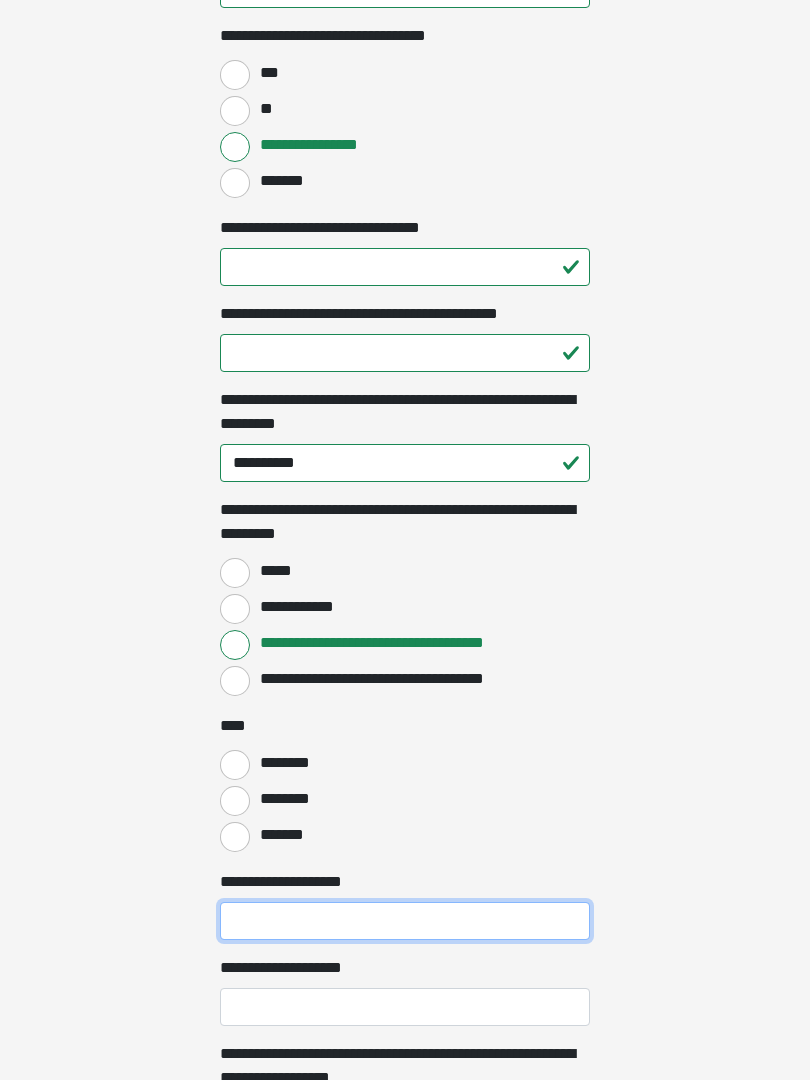 click on "**********" at bounding box center (405, 921) 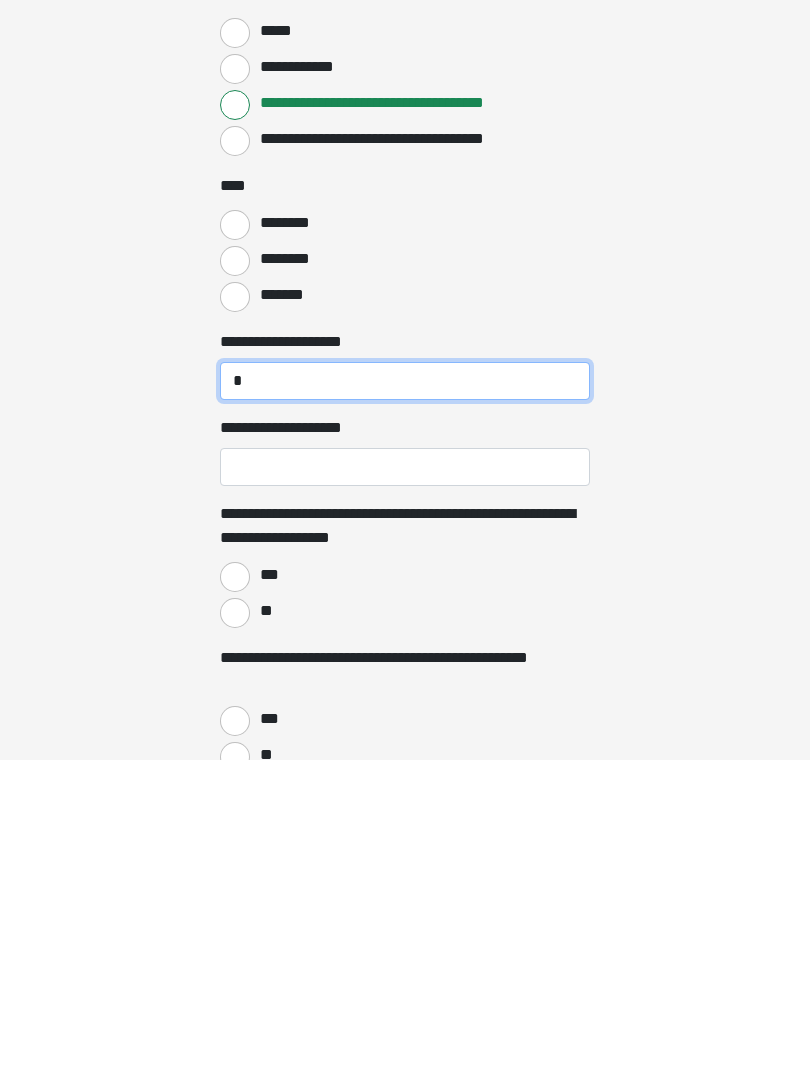 type on "*" 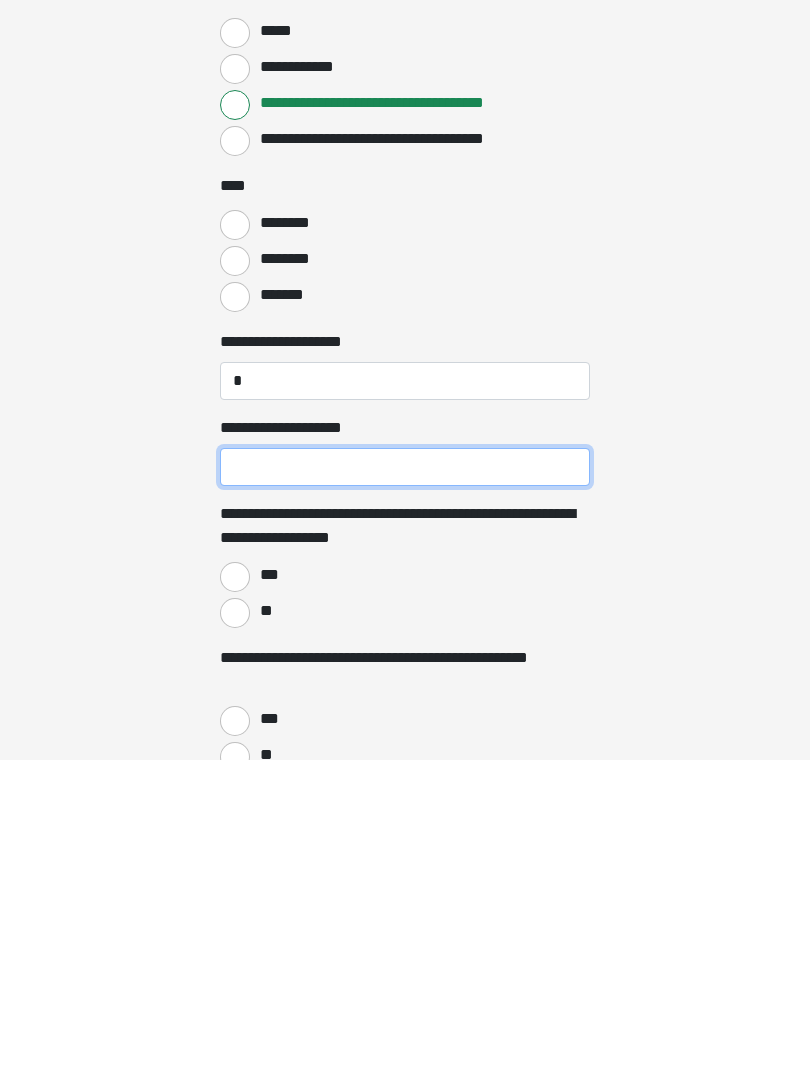 click on "**********" at bounding box center (405, 787) 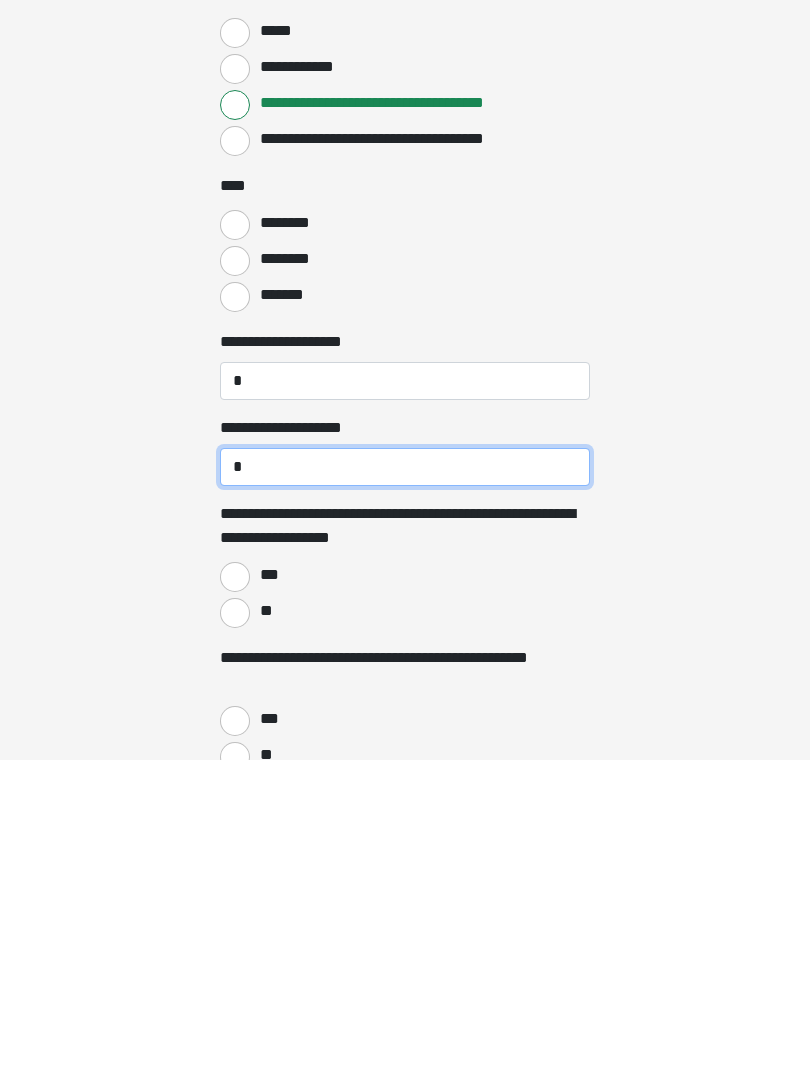 type on "*" 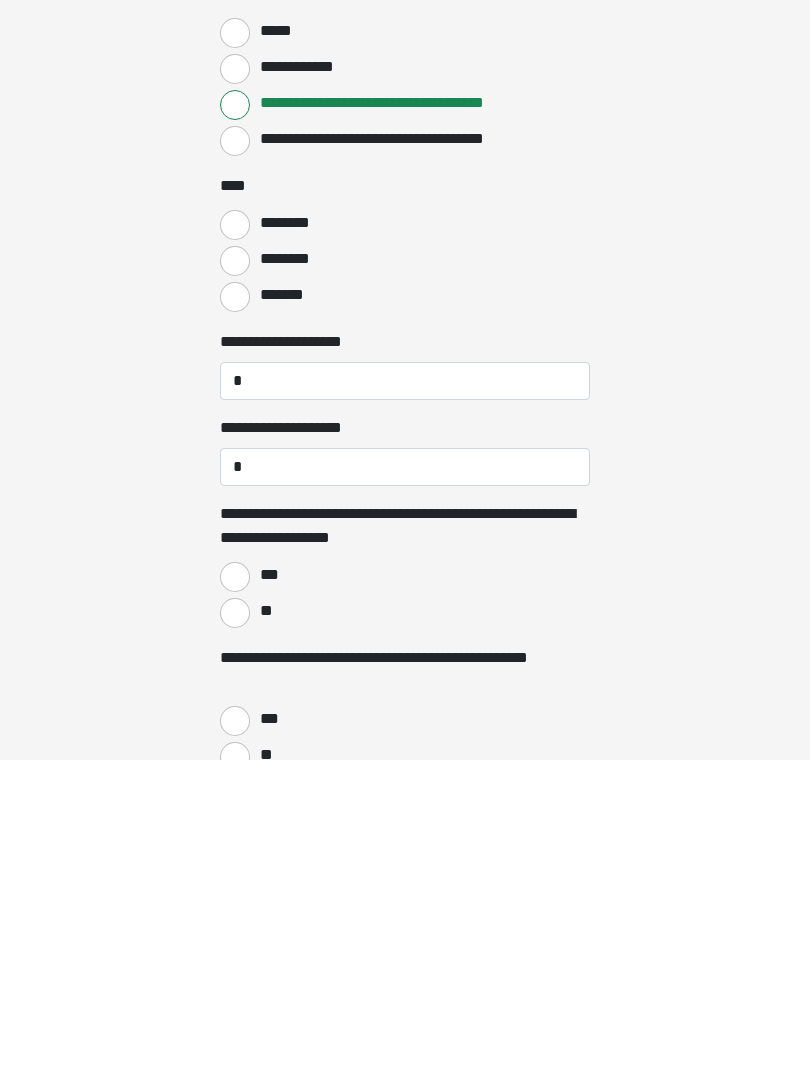 click on "***" at bounding box center [235, 897] 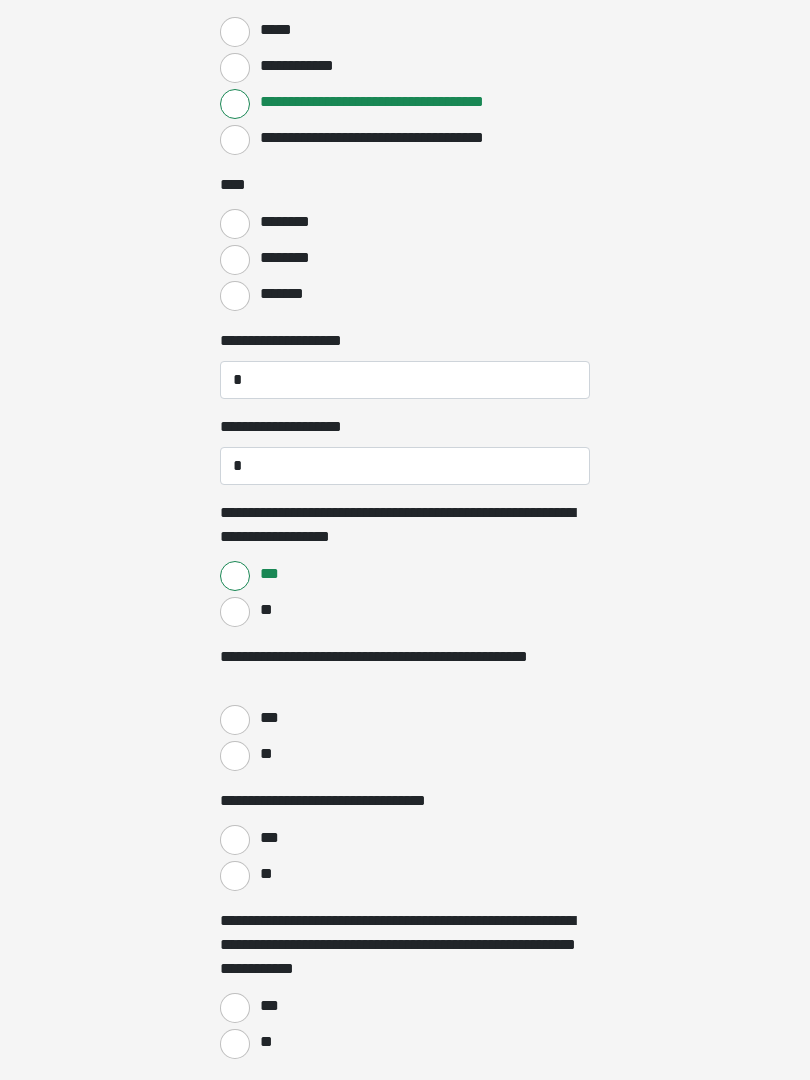 click on "**" at bounding box center [235, 756] 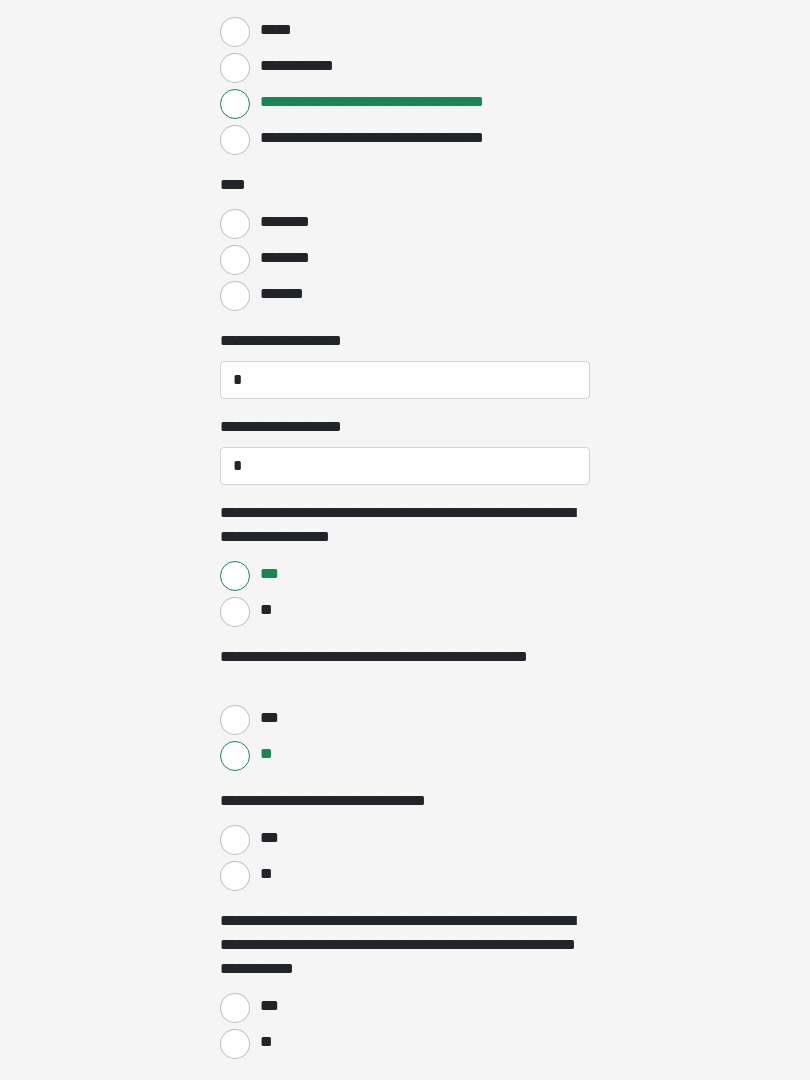 click on "**" at bounding box center (235, 876) 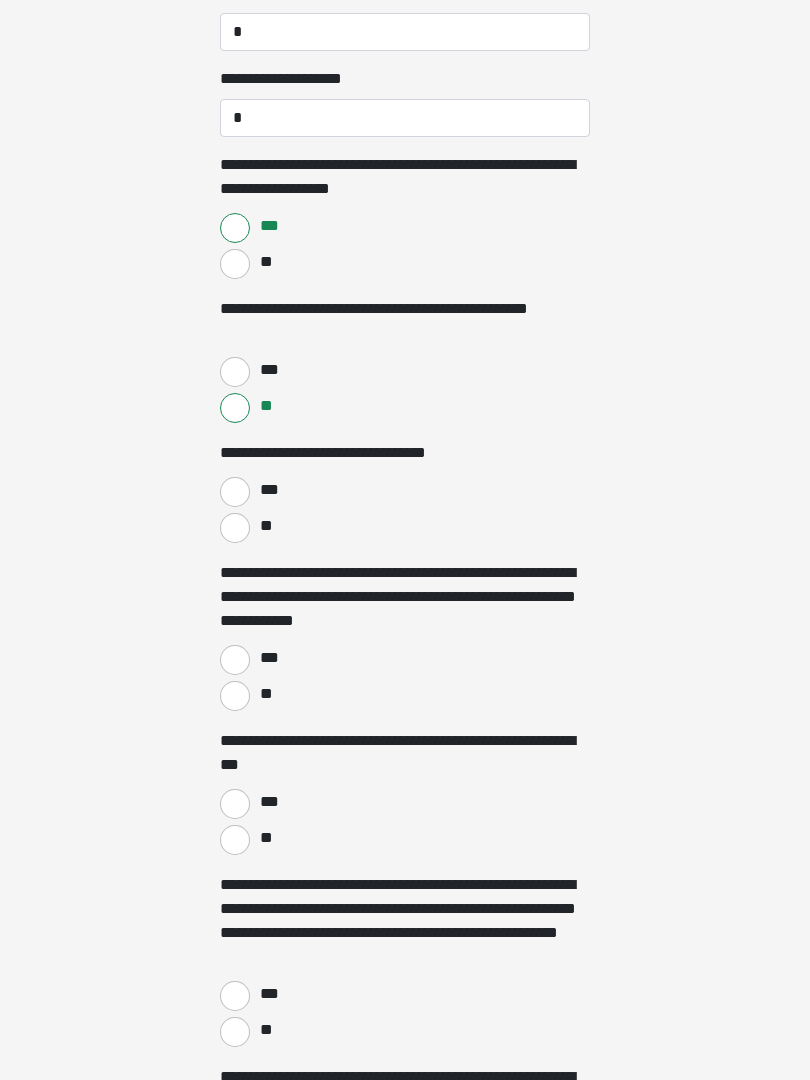 scroll, scrollTop: 2541, scrollLeft: 0, axis: vertical 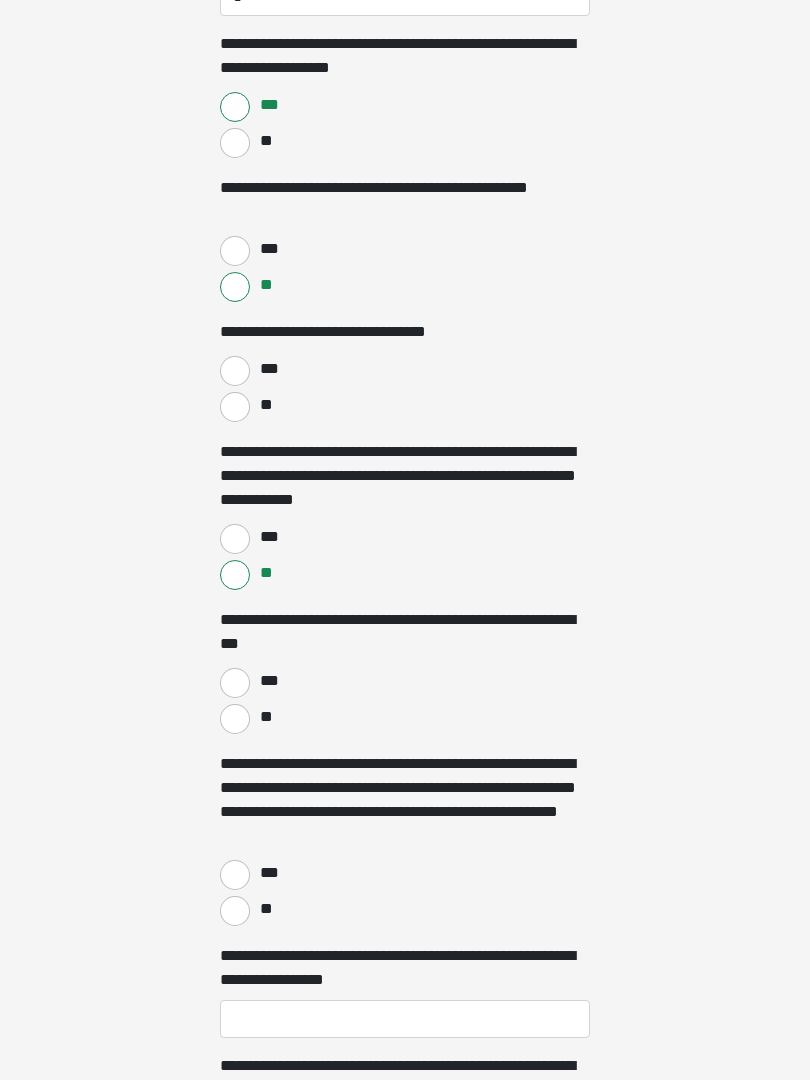 click on "***" at bounding box center (235, 683) 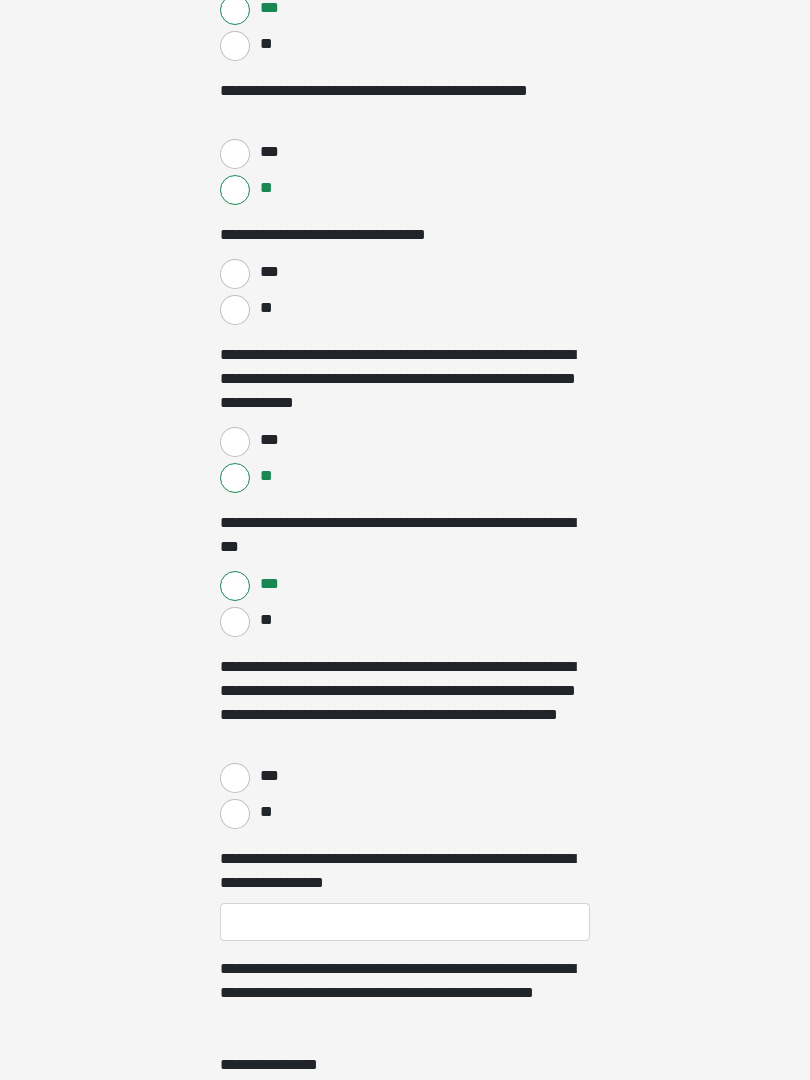 scroll, scrollTop: 2759, scrollLeft: 0, axis: vertical 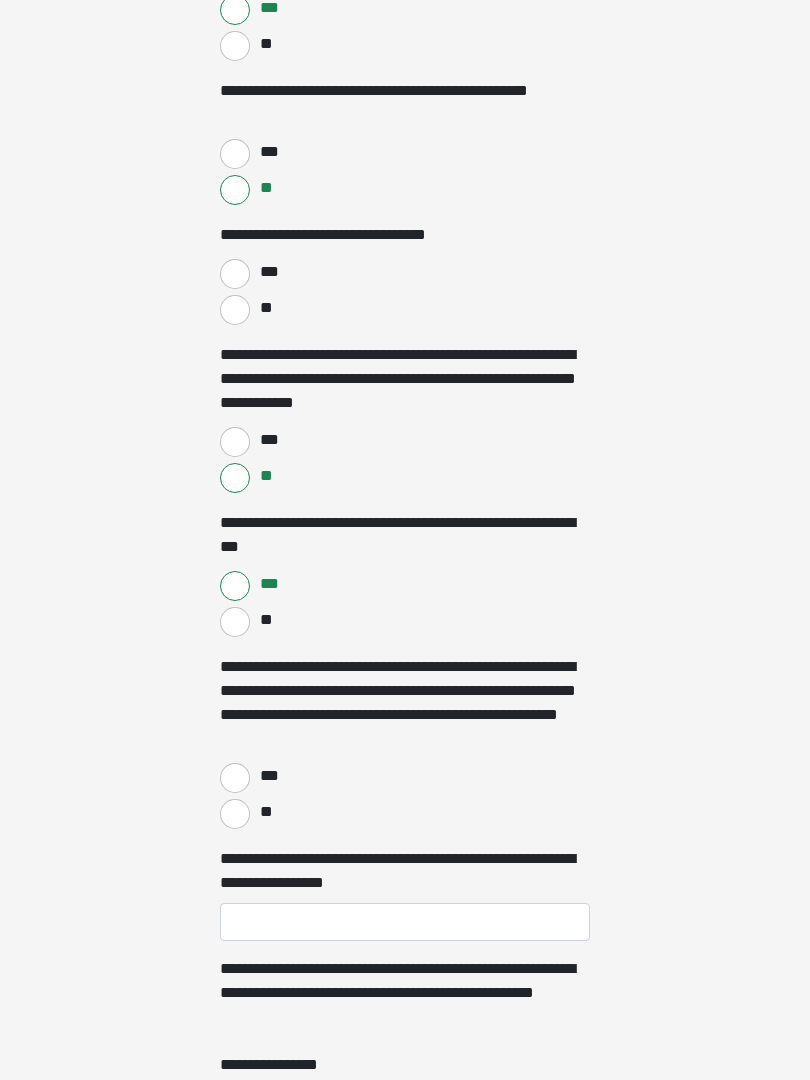 click on "**" at bounding box center [235, 814] 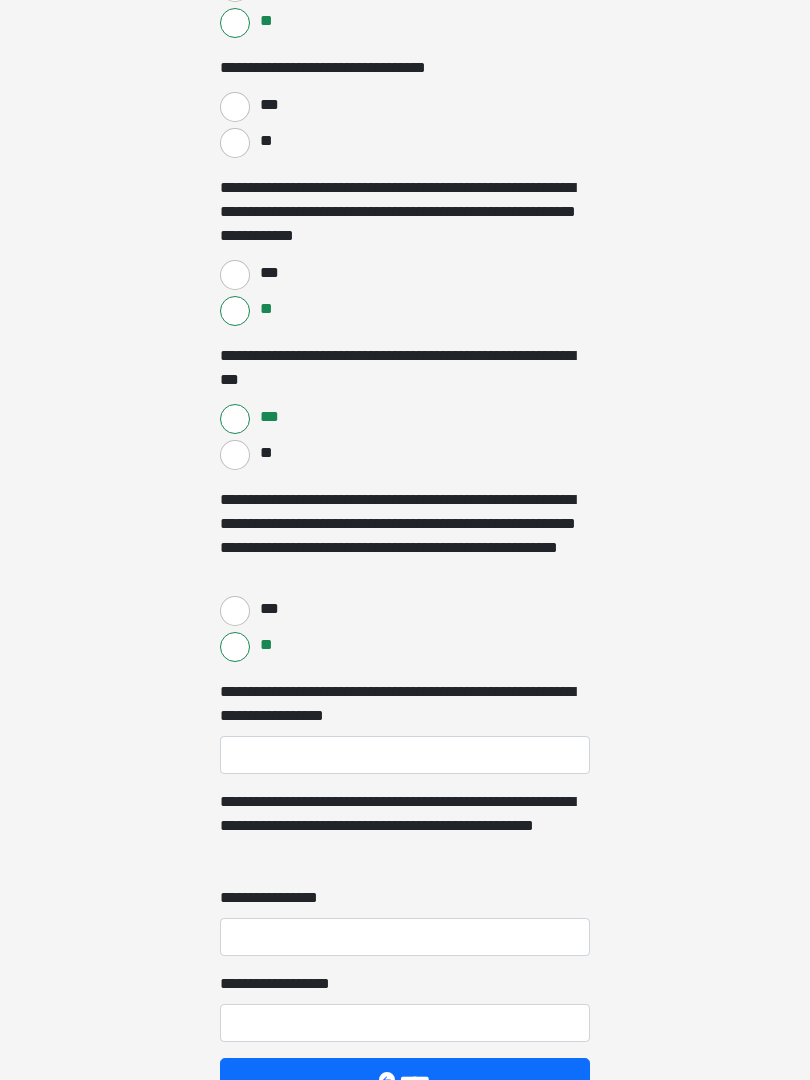 scroll, scrollTop: 2926, scrollLeft: 0, axis: vertical 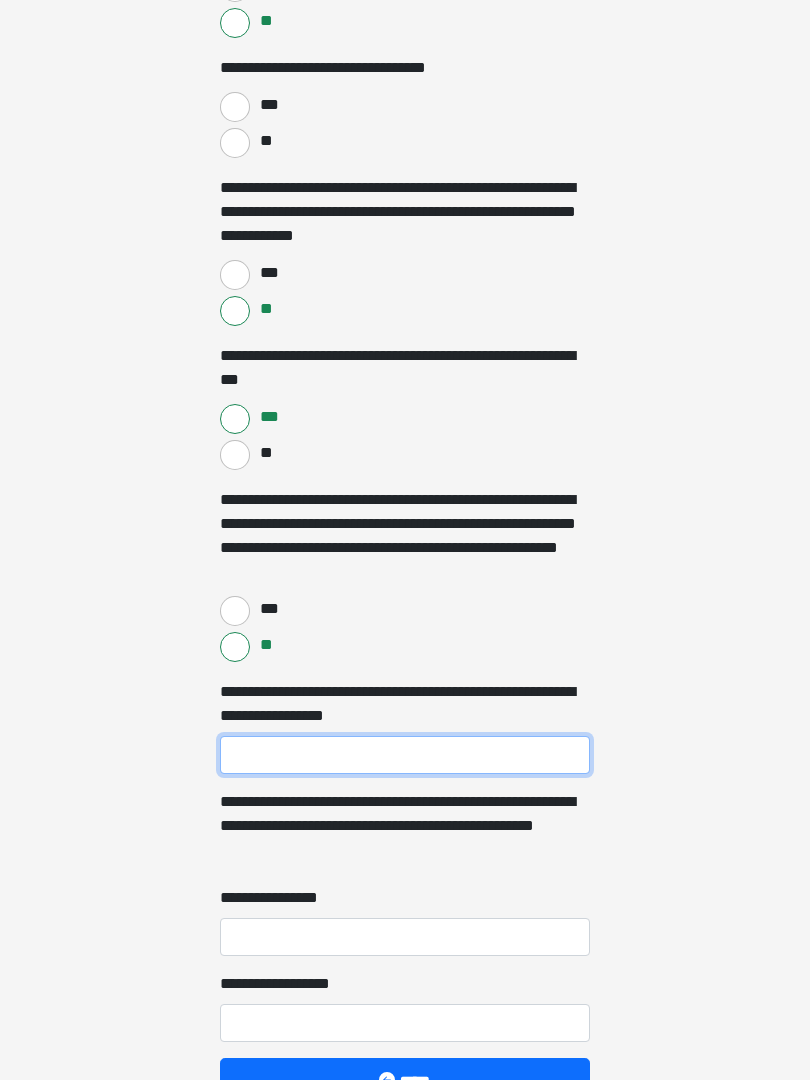 click on "**********" at bounding box center [405, 755] 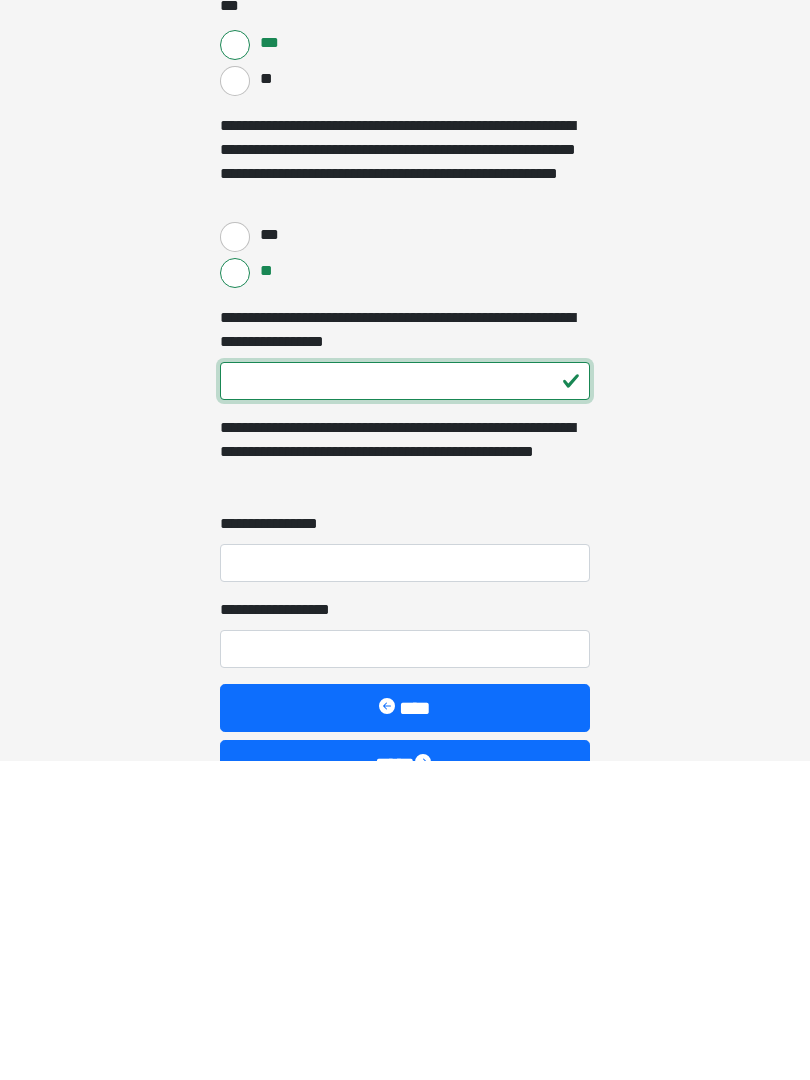type on "***" 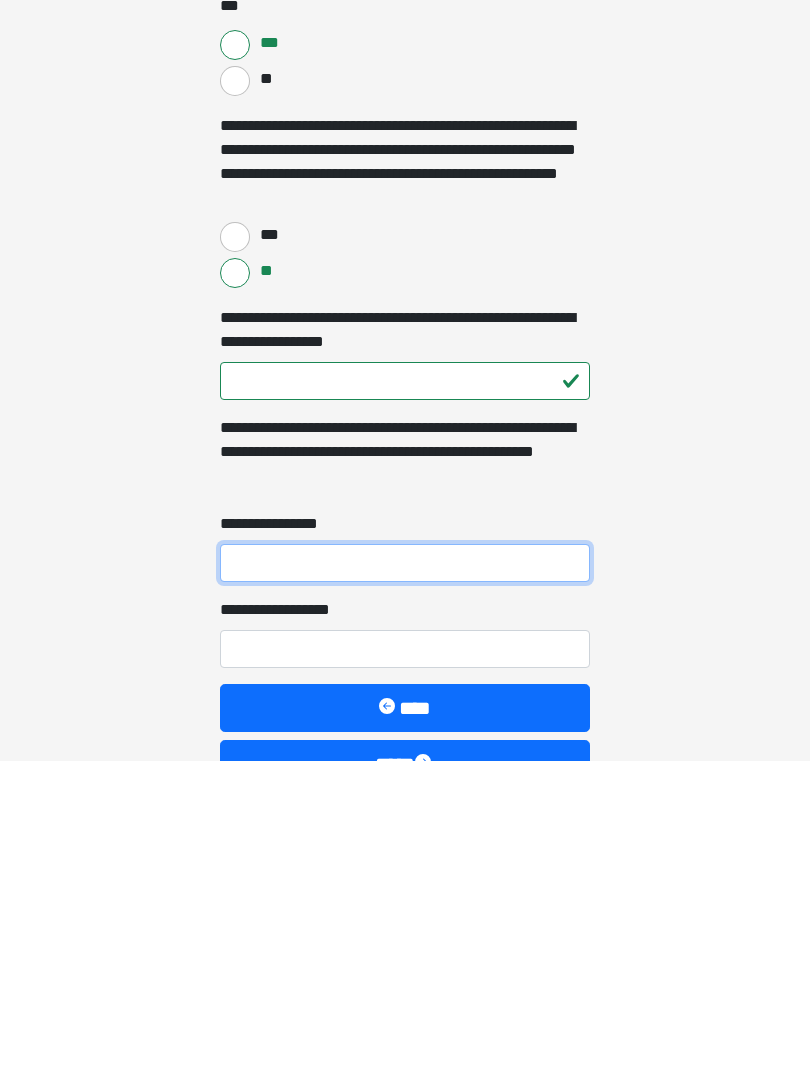 click on "**********" at bounding box center (405, 883) 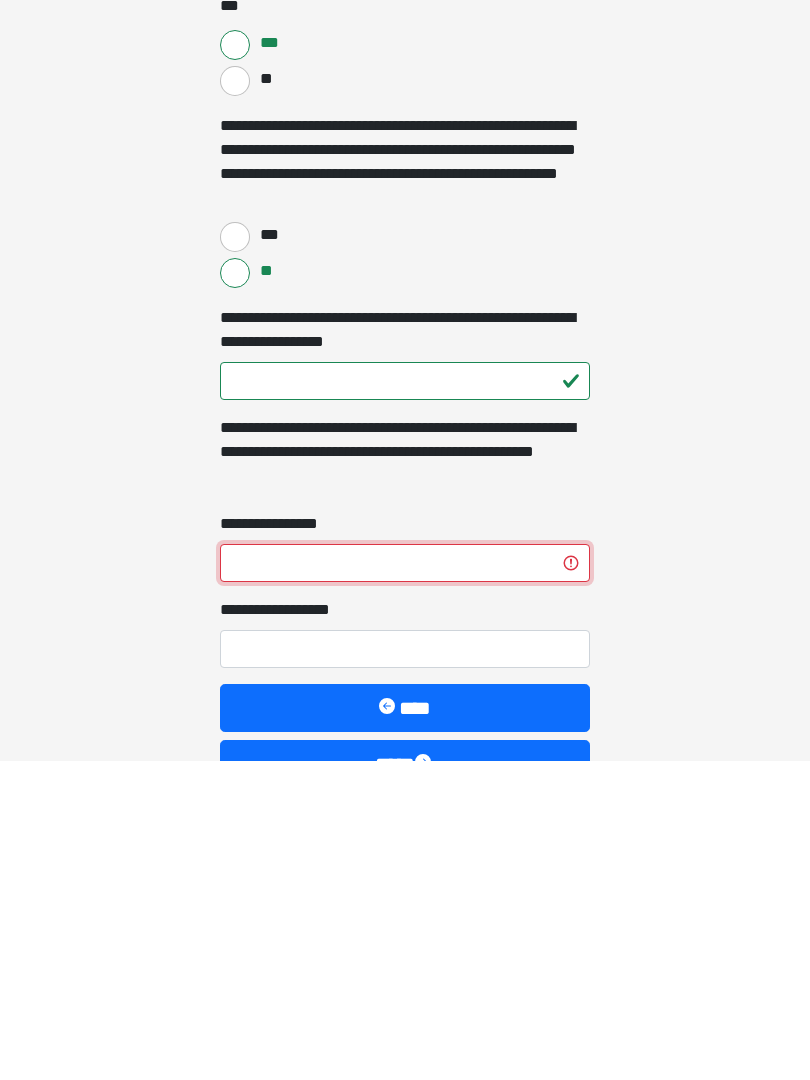 type on "*" 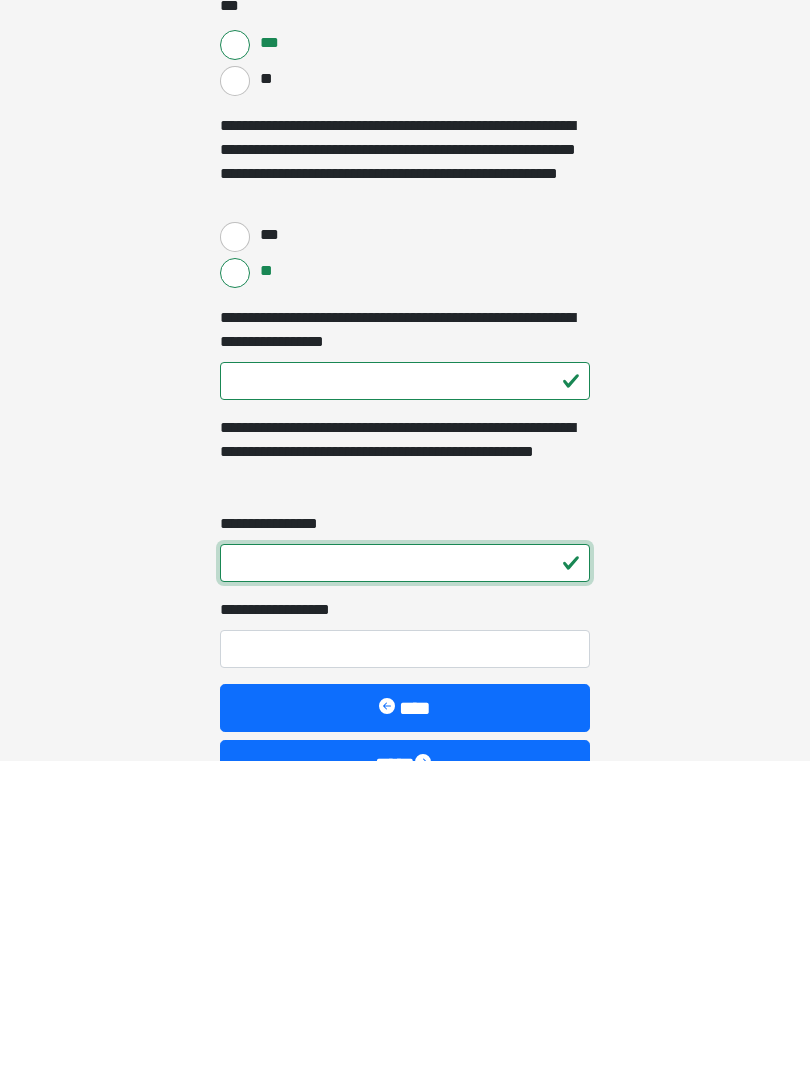 type on "*" 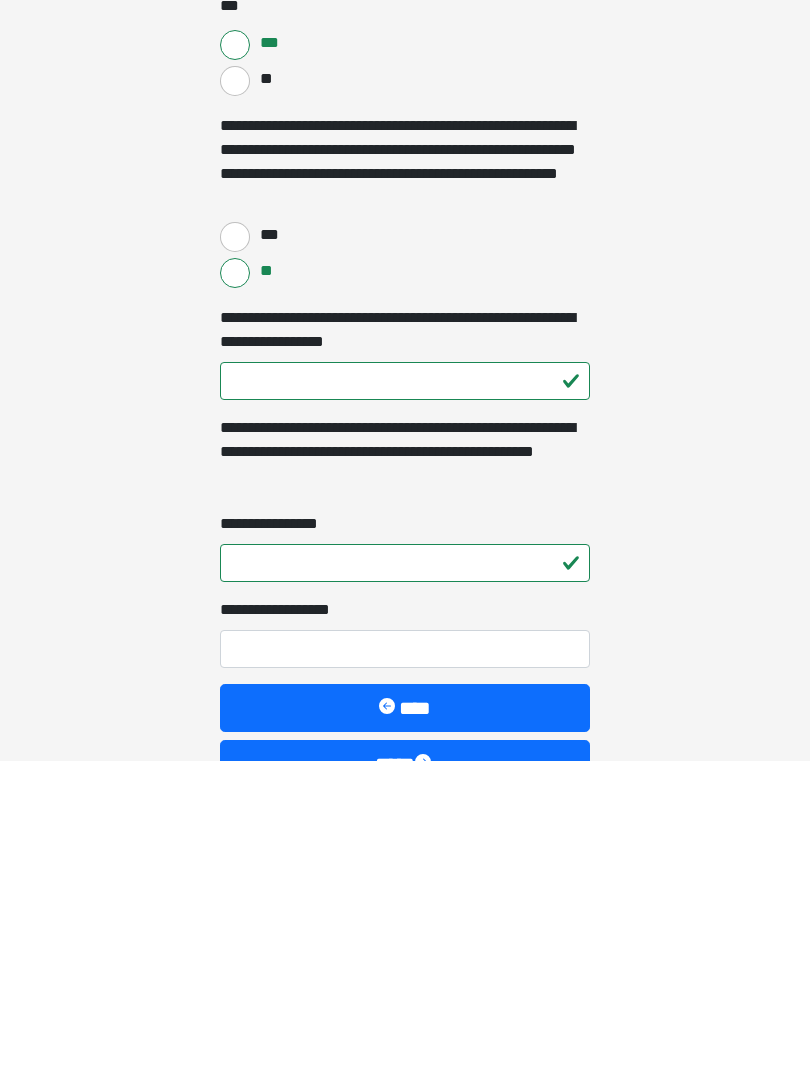click on "**********" at bounding box center [405, 969] 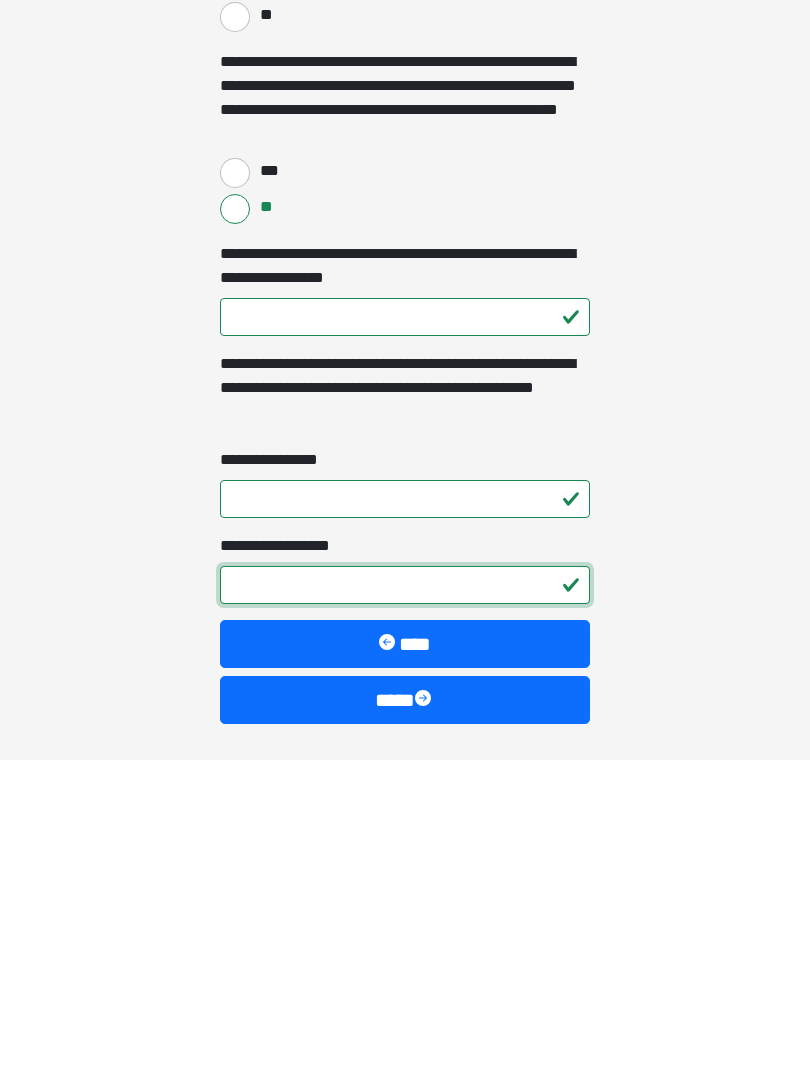 scroll, scrollTop: 3111, scrollLeft: 0, axis: vertical 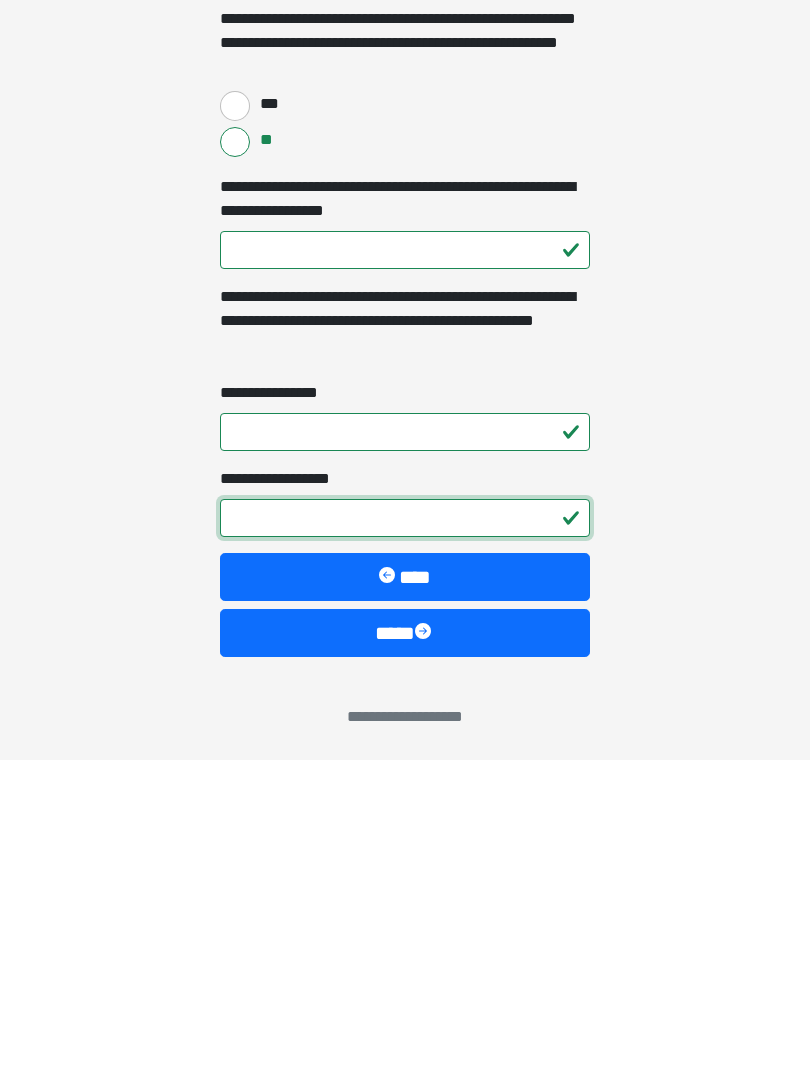 type on "*" 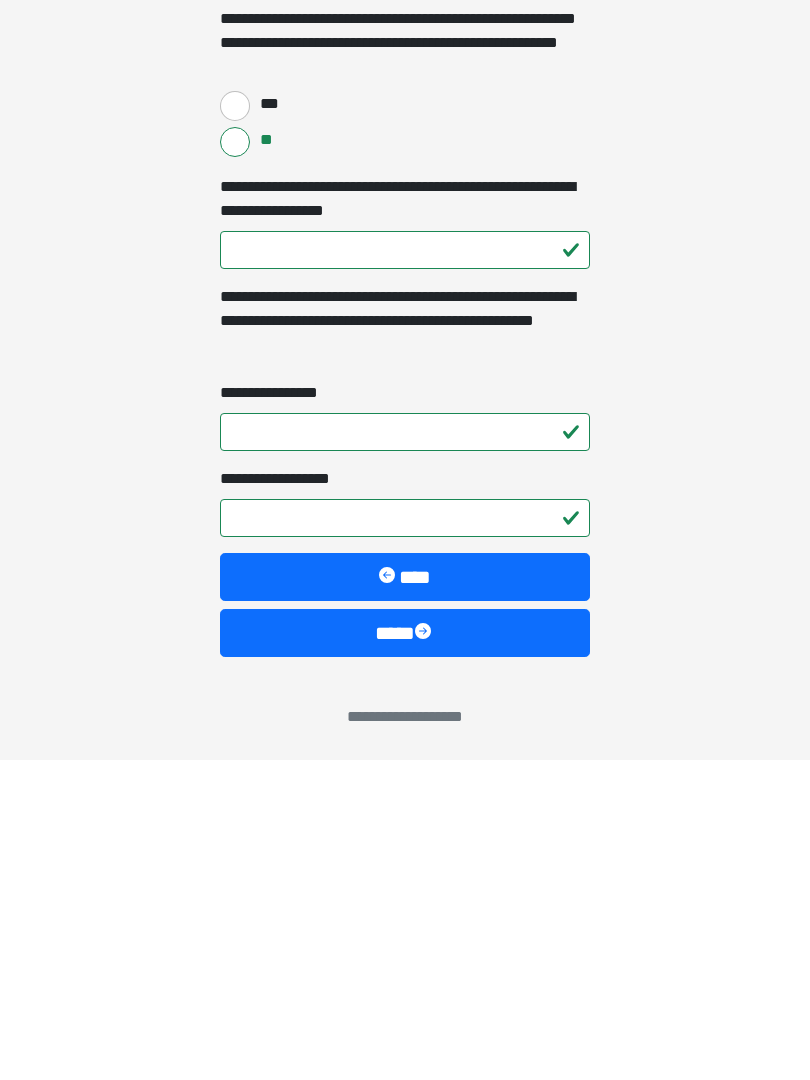 click on "****" at bounding box center [405, 953] 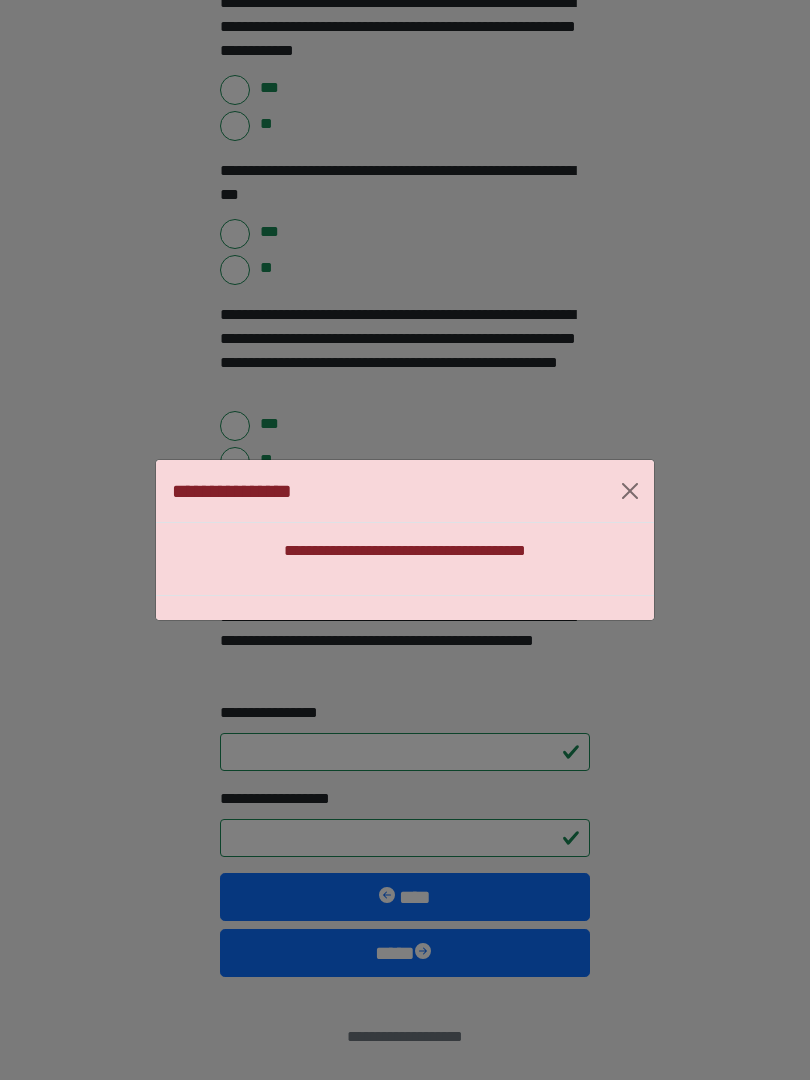 click on "**********" at bounding box center (405, 559) 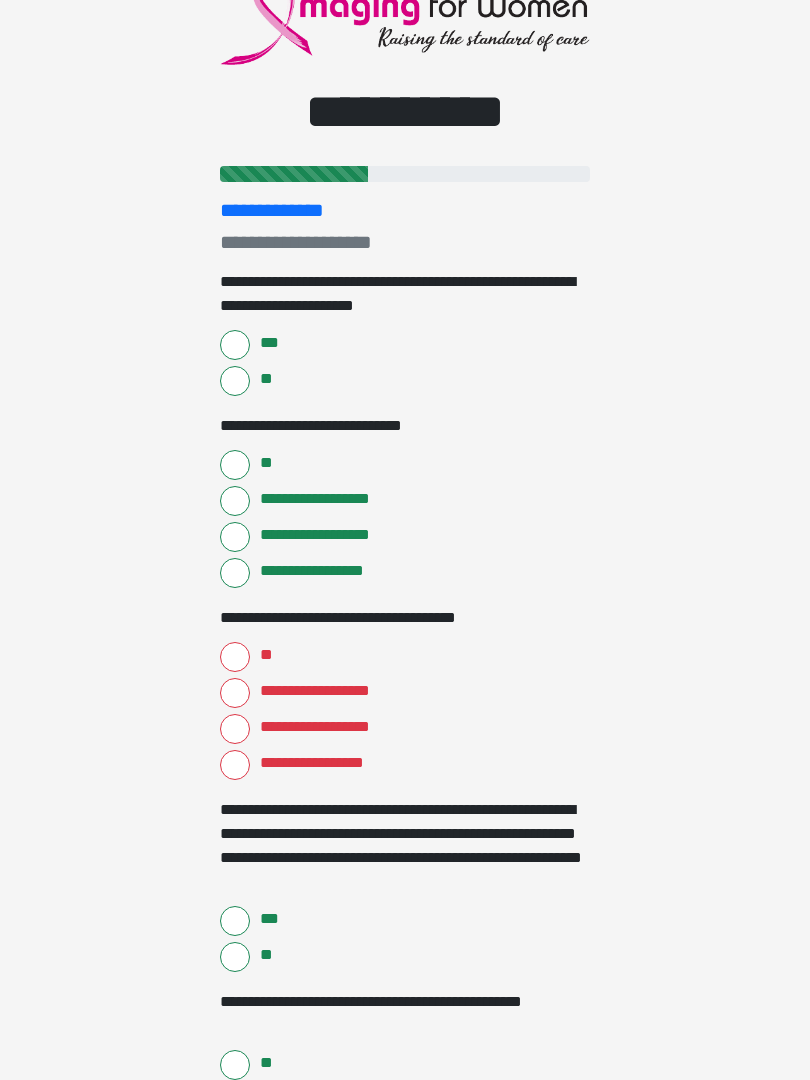 scroll, scrollTop: 86, scrollLeft: 0, axis: vertical 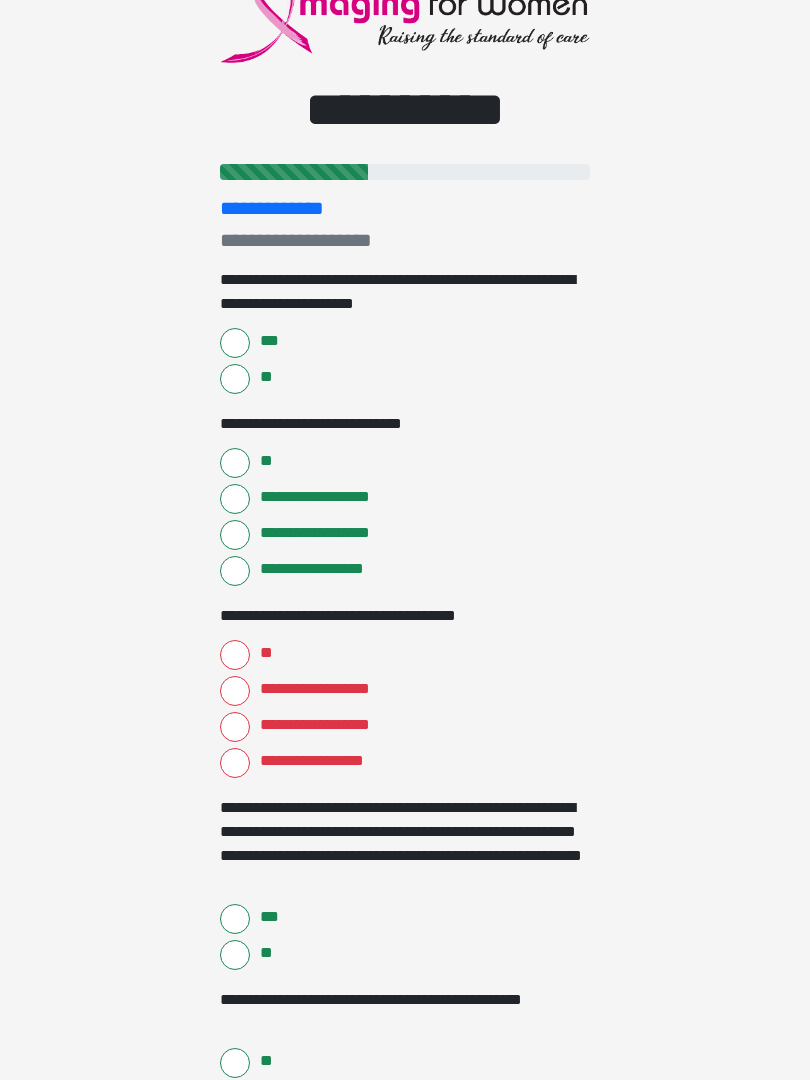 click on "**********" at bounding box center [235, 763] 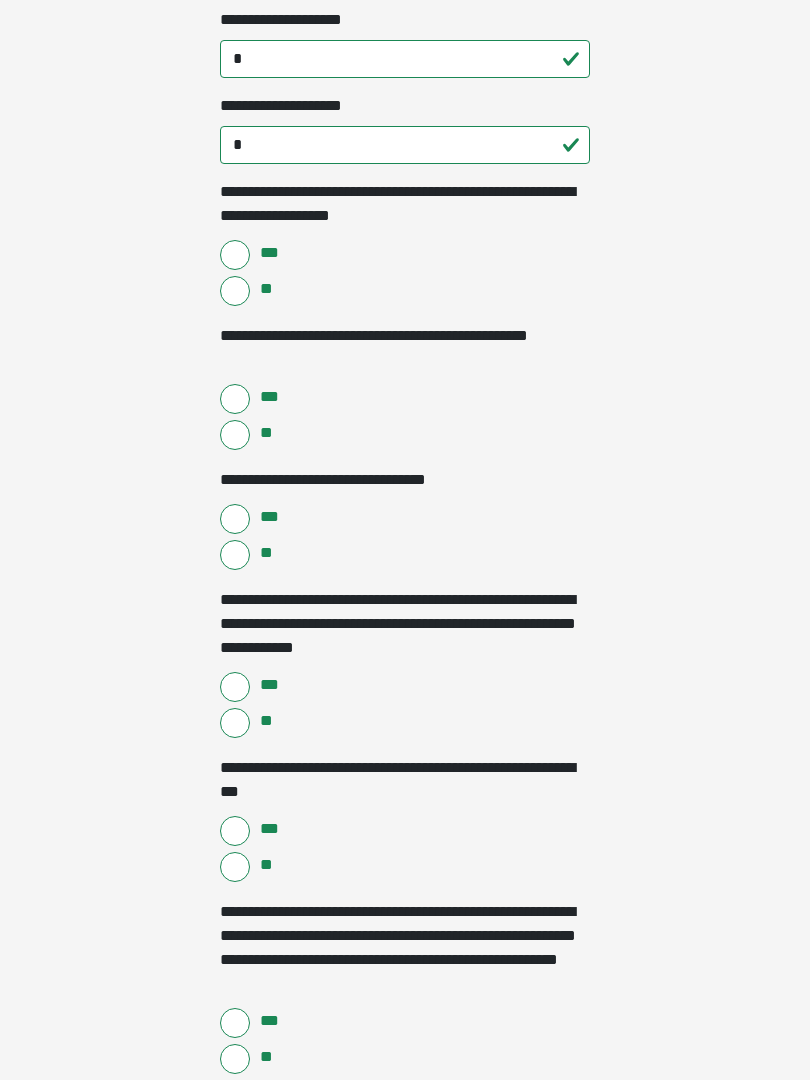 scroll, scrollTop: 3111, scrollLeft: 0, axis: vertical 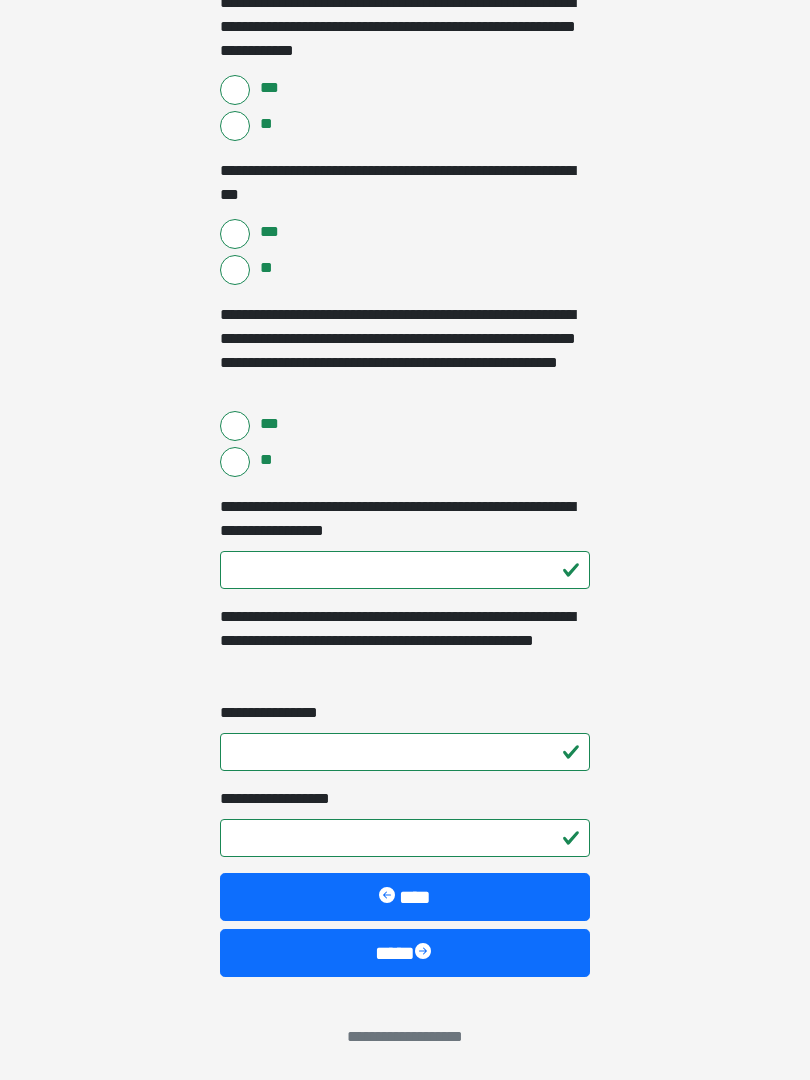 click on "****" at bounding box center [405, 953] 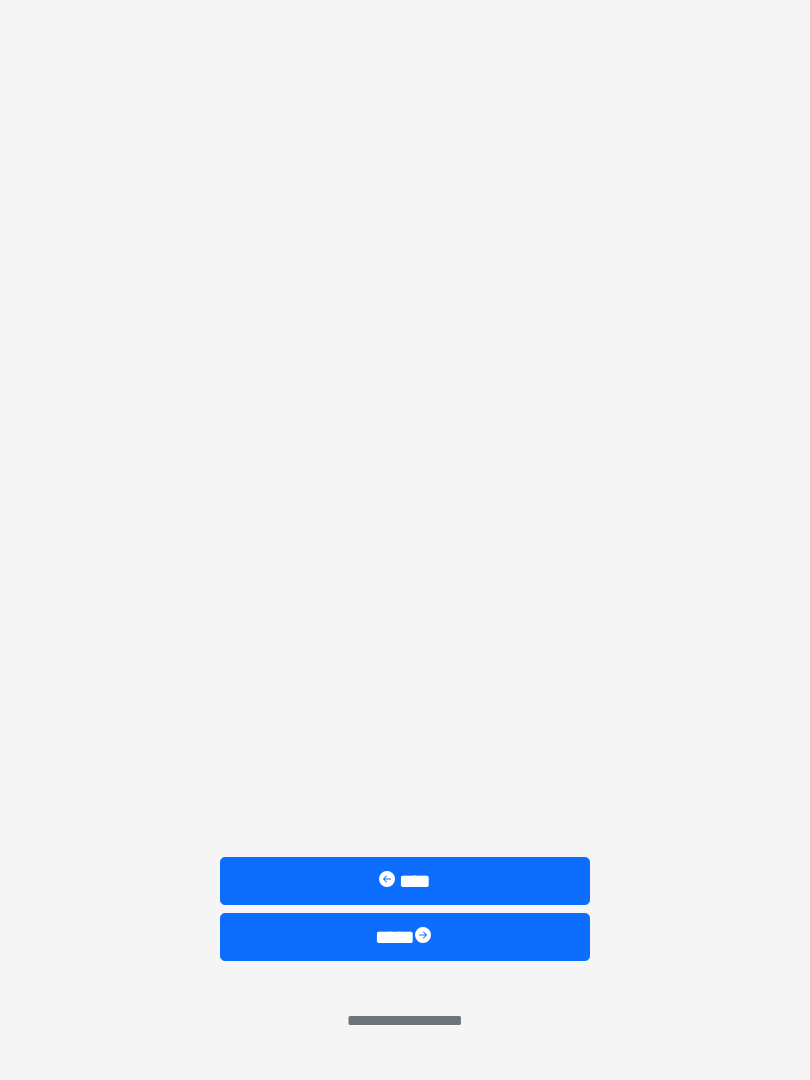 scroll, scrollTop: 0, scrollLeft: 0, axis: both 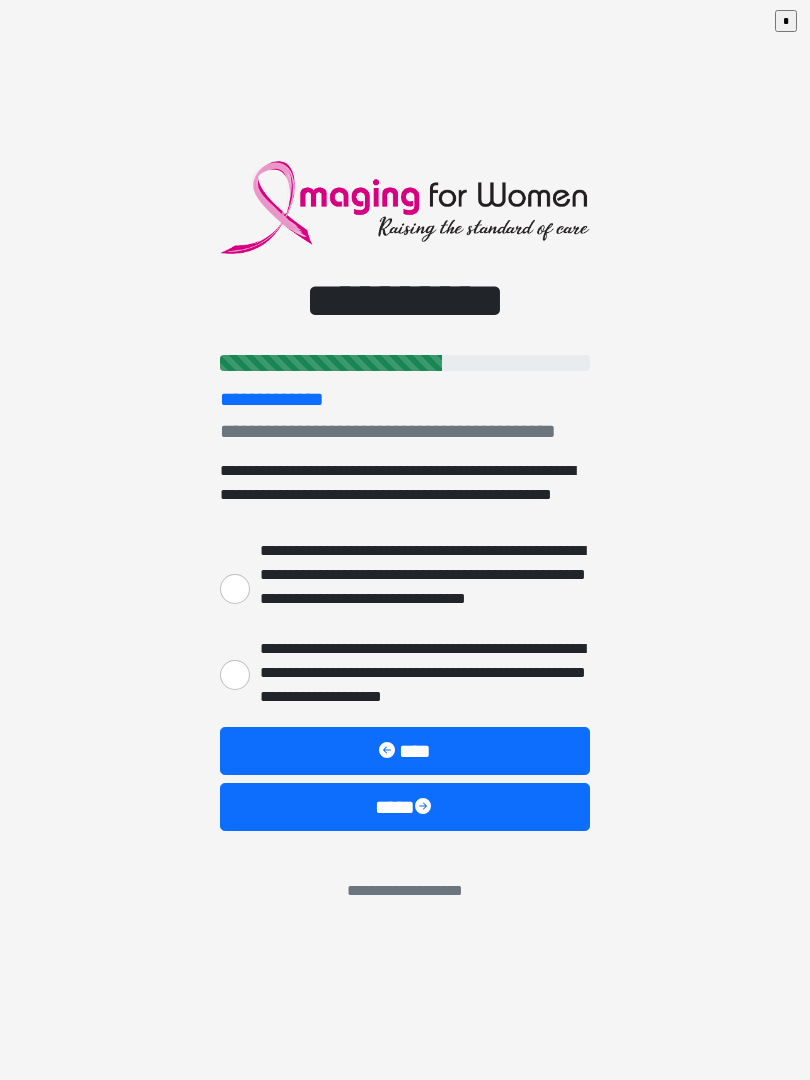 click on "**********" at bounding box center (235, 589) 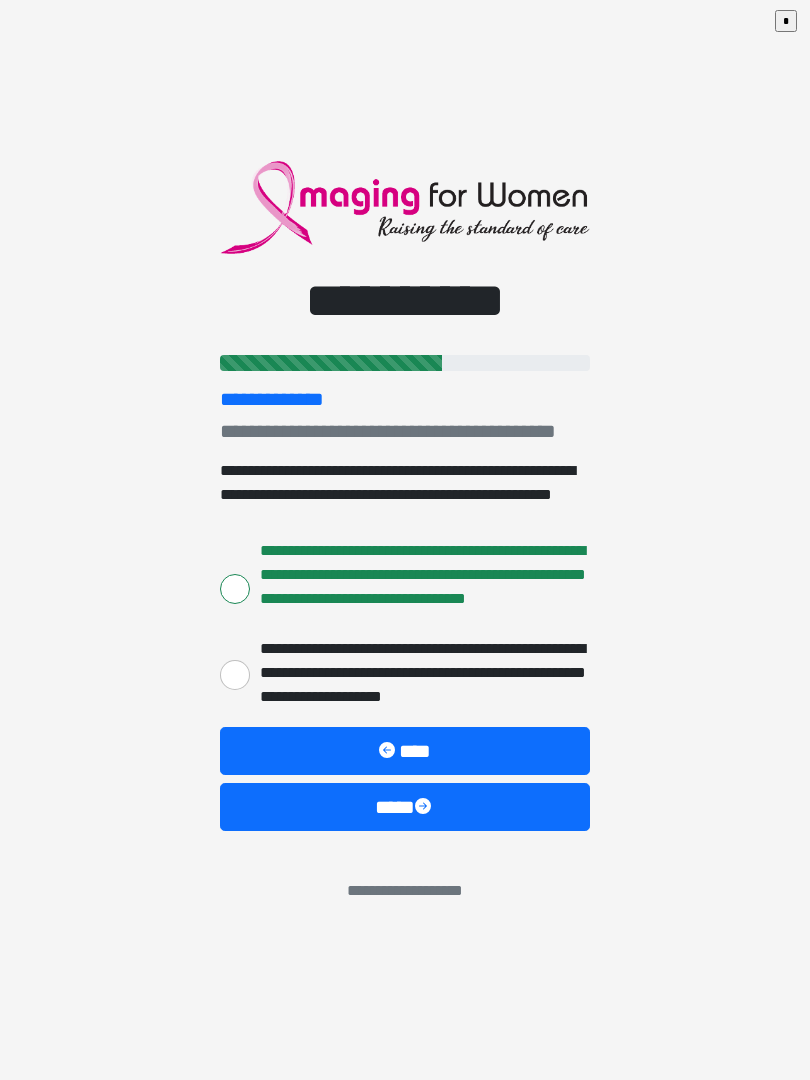 click on "****" at bounding box center [405, 807] 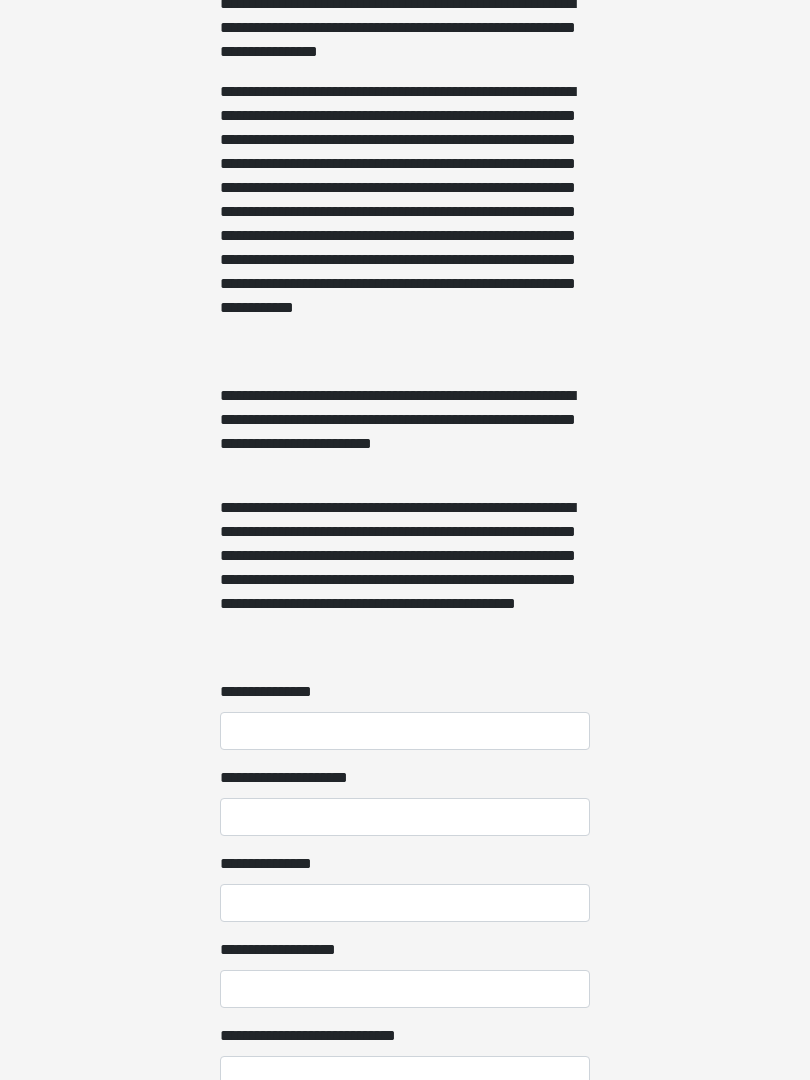 scroll, scrollTop: 1058, scrollLeft: 0, axis: vertical 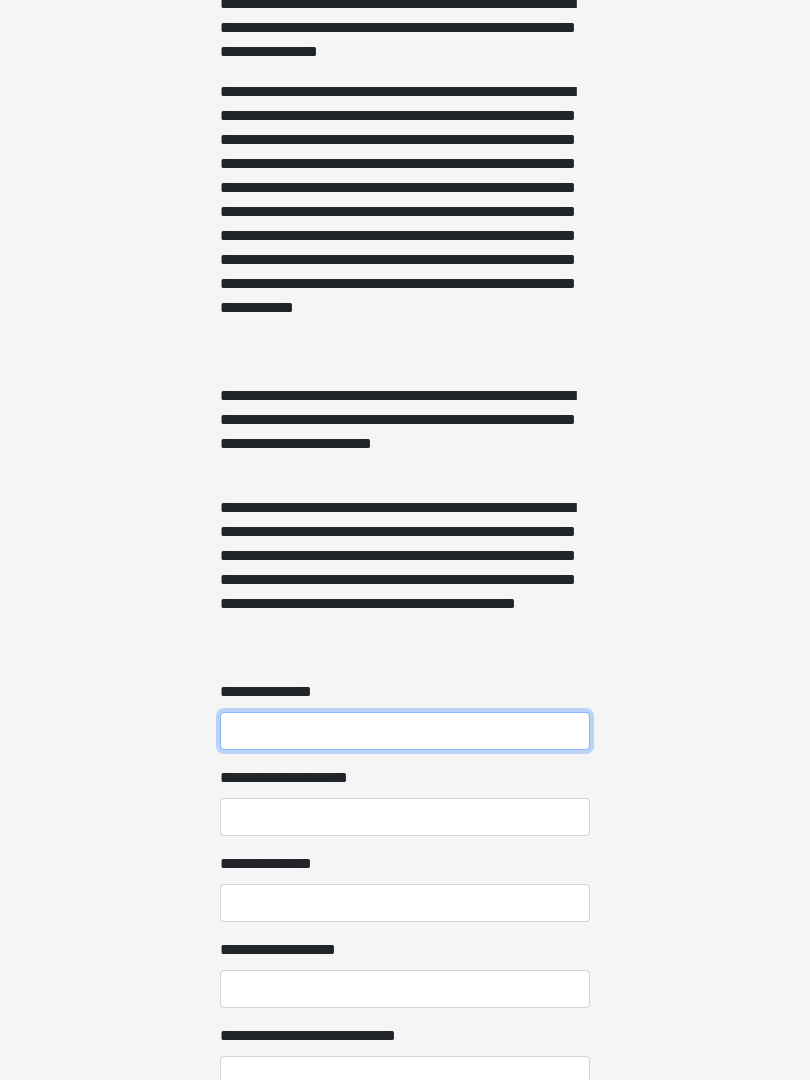 click on "**********" at bounding box center (405, 731) 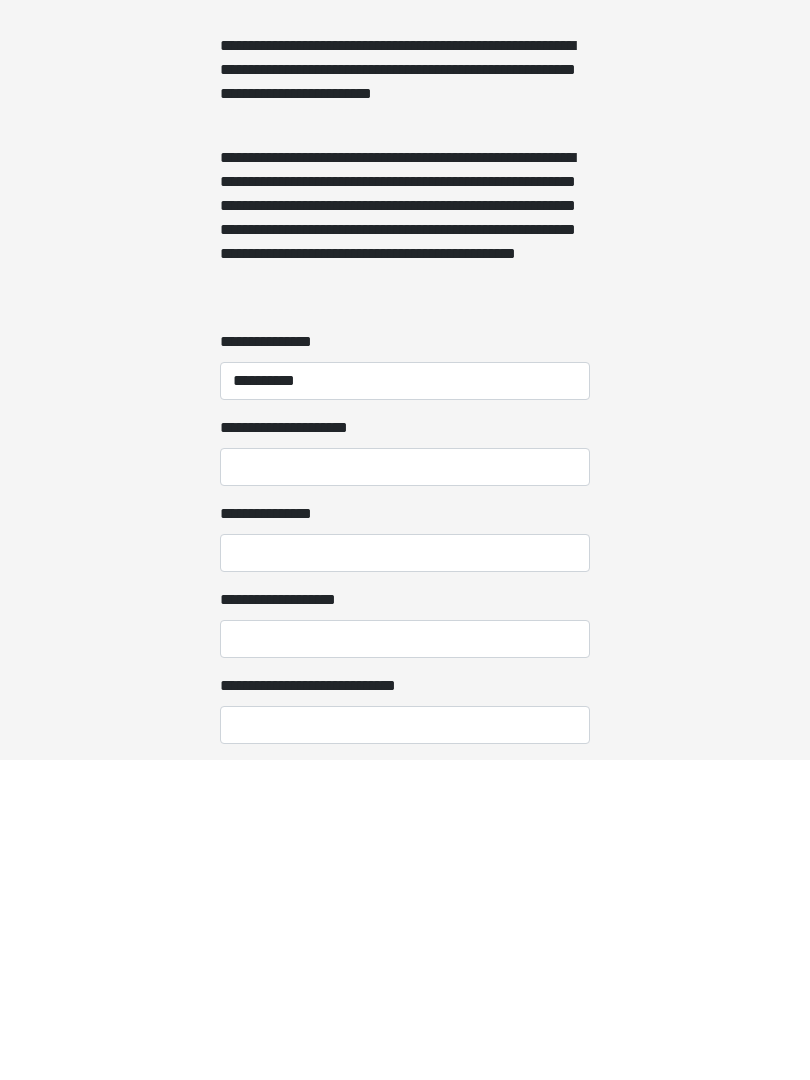 click on "**********" at bounding box center (405, 787) 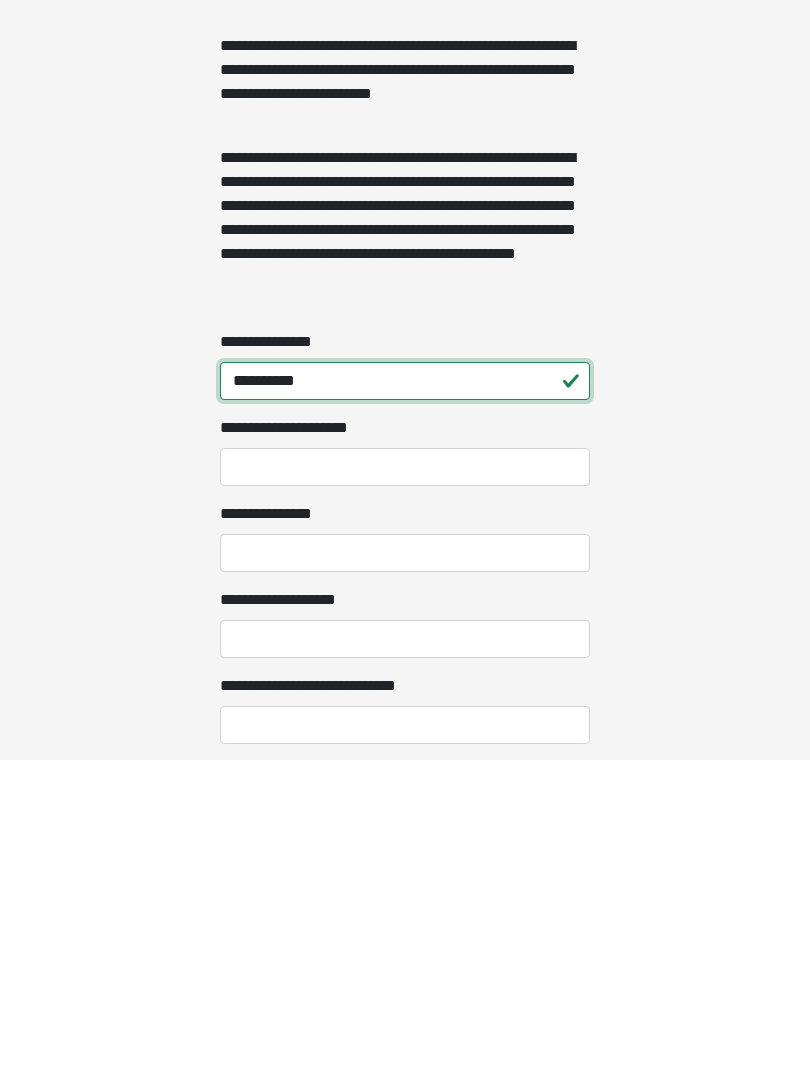 click on "*********" at bounding box center [405, 701] 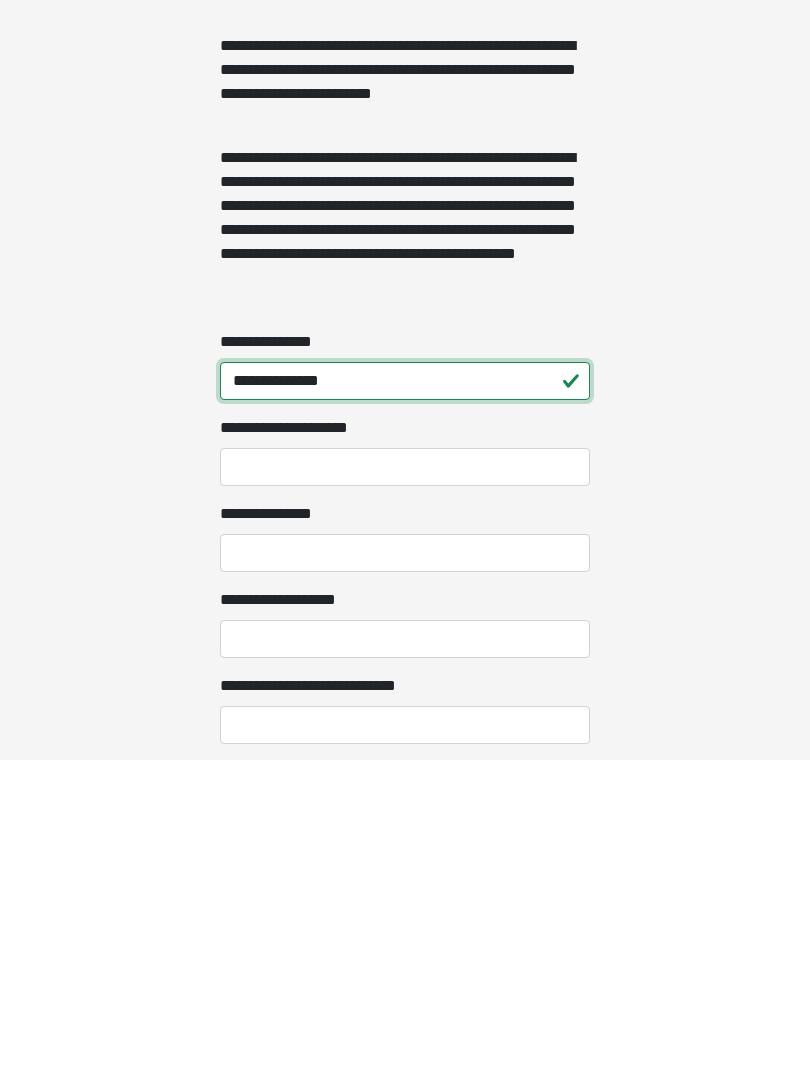 type on "**********" 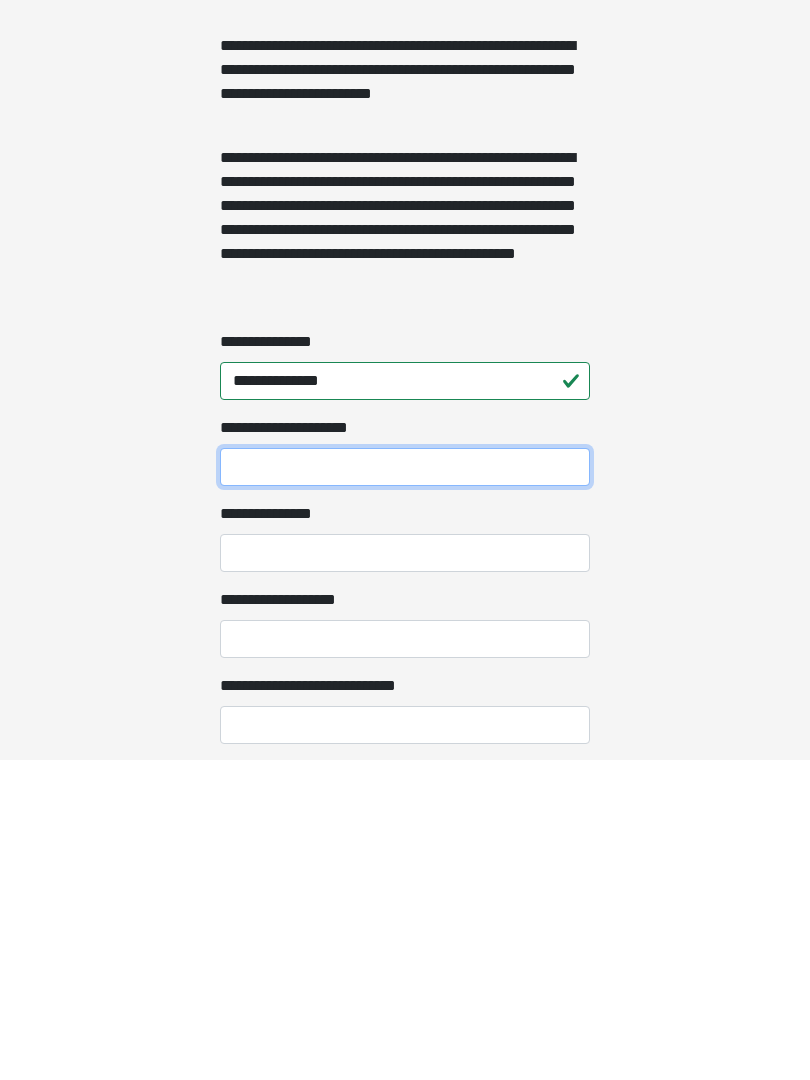 click on "**********" at bounding box center (405, 787) 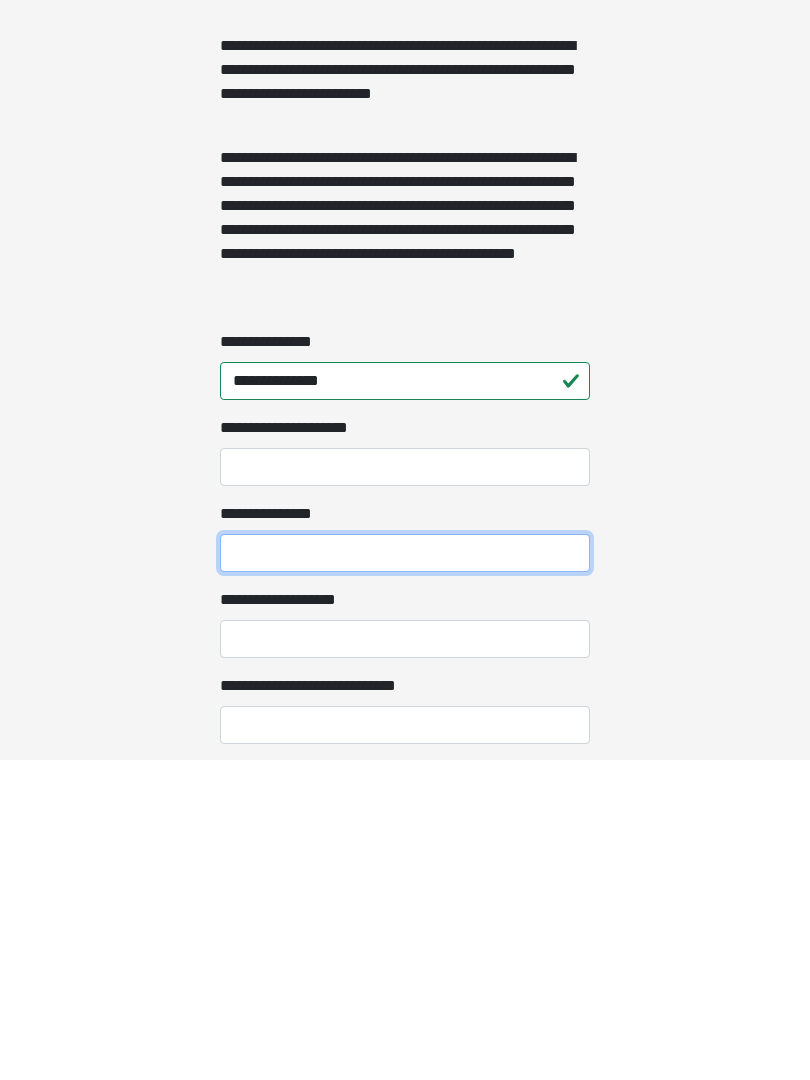 click on "**********" at bounding box center [405, 873] 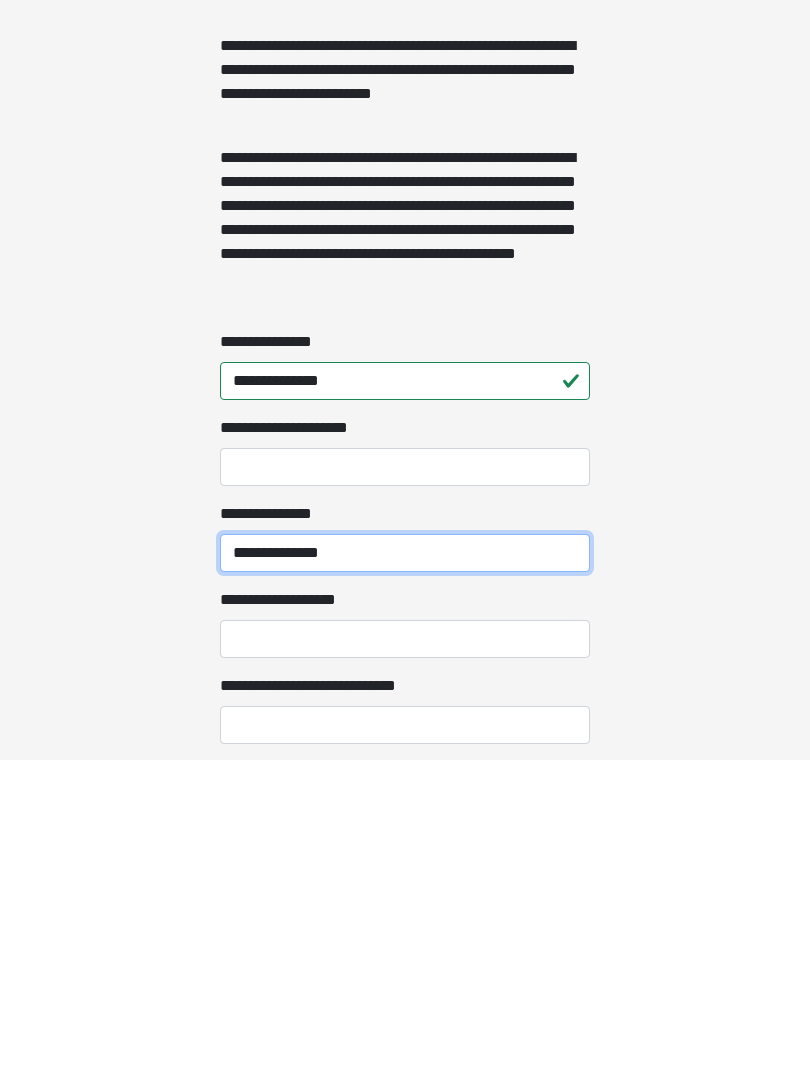 type on "**********" 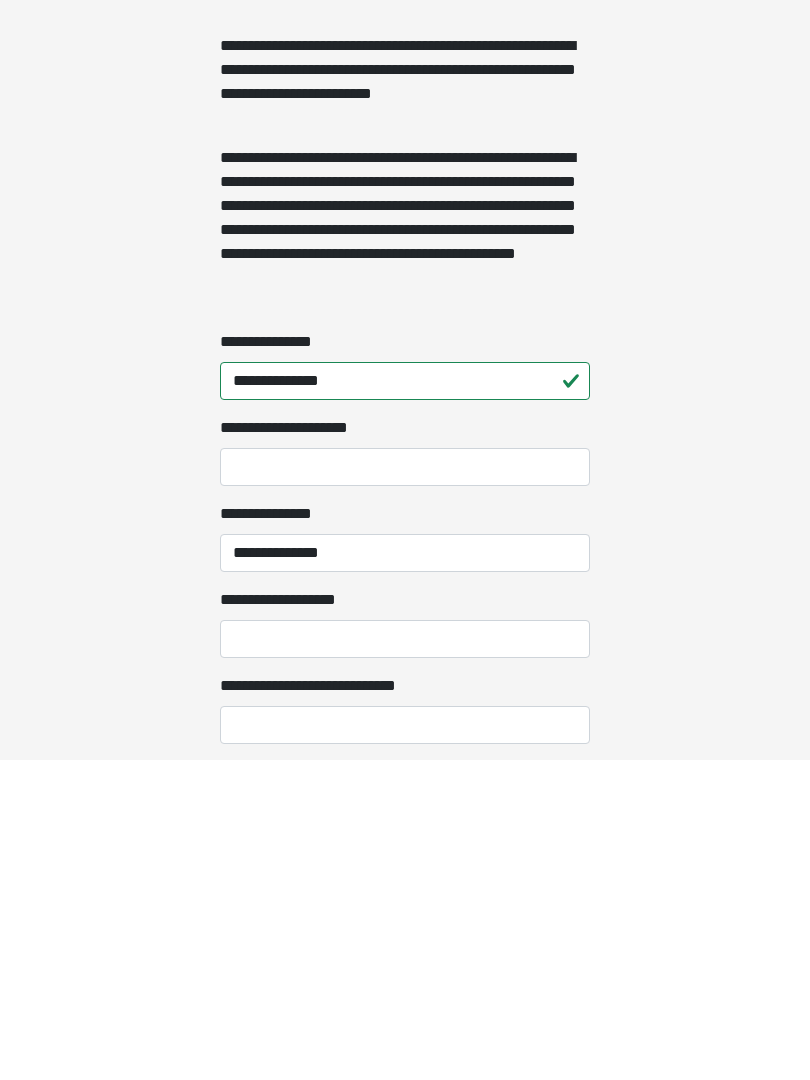 click on "**********" at bounding box center (405, 959) 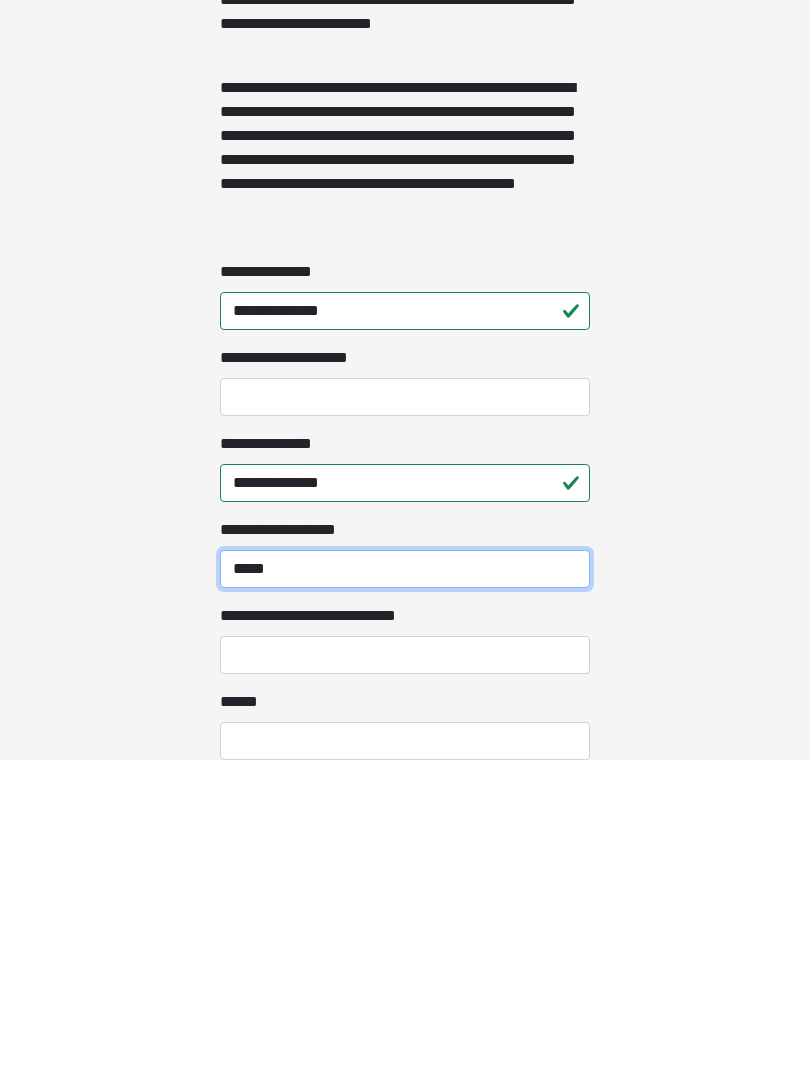 type on "*****" 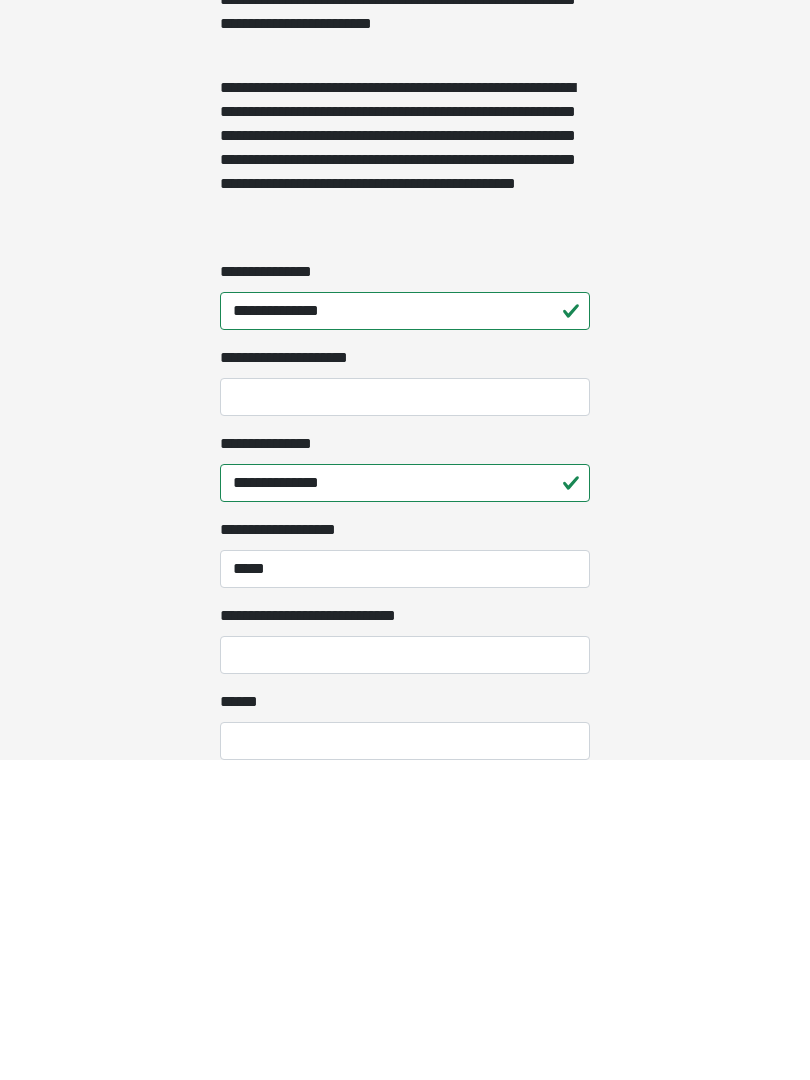 click on "**********" at bounding box center (405, -618) 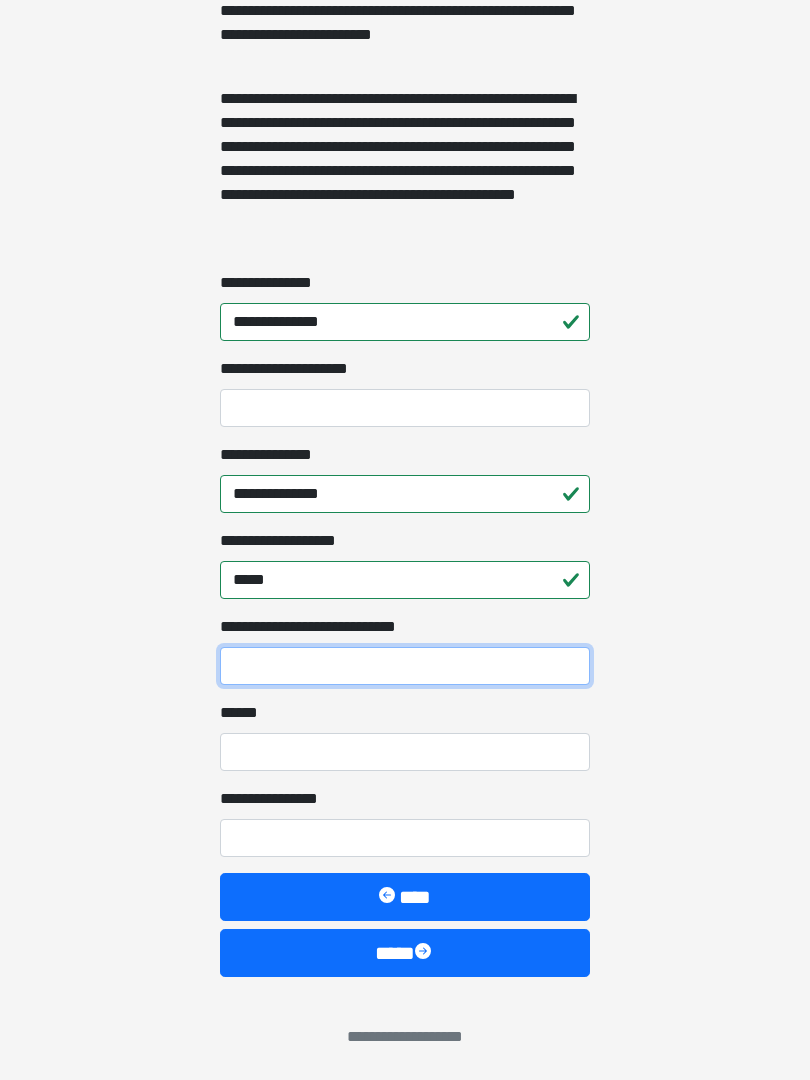 click on "**********" at bounding box center [405, 666] 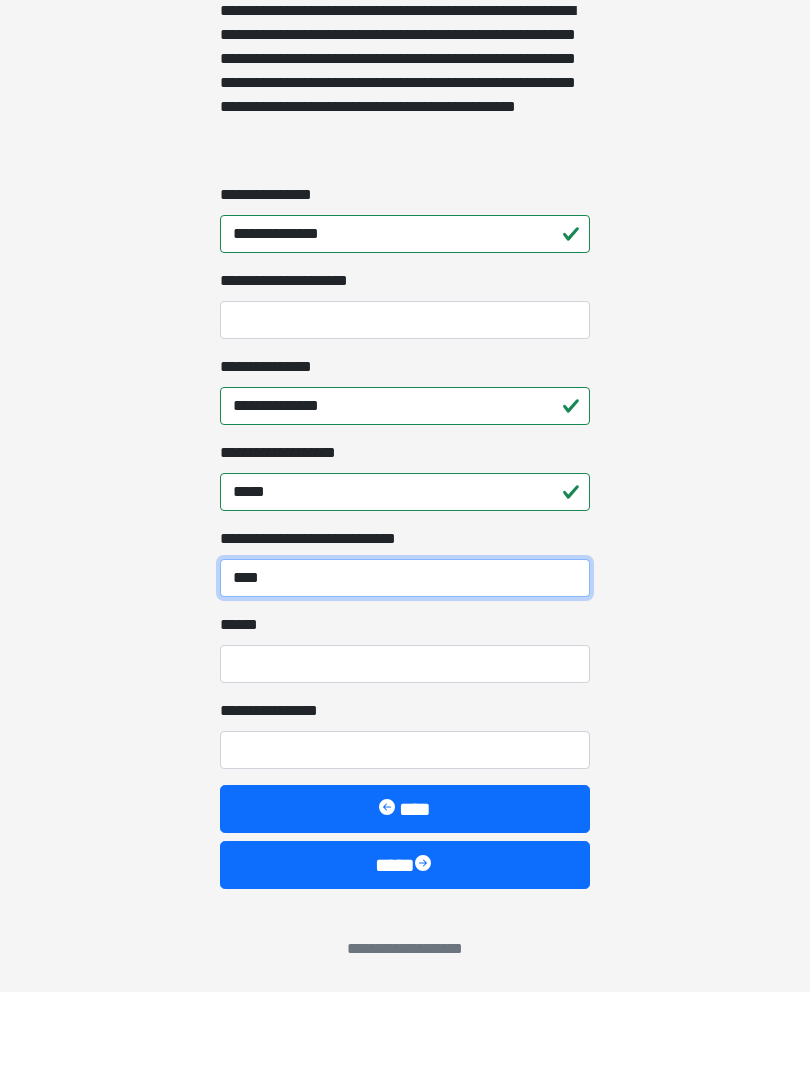 type on "****" 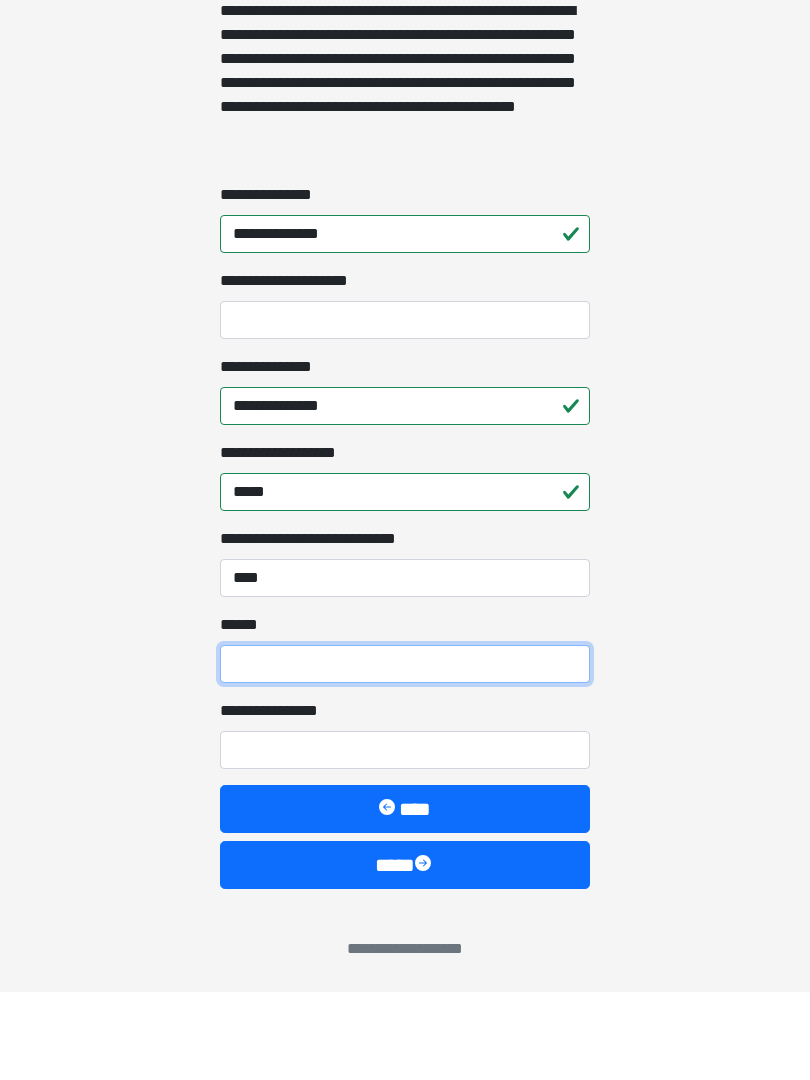 click on "**** *" at bounding box center [405, 752] 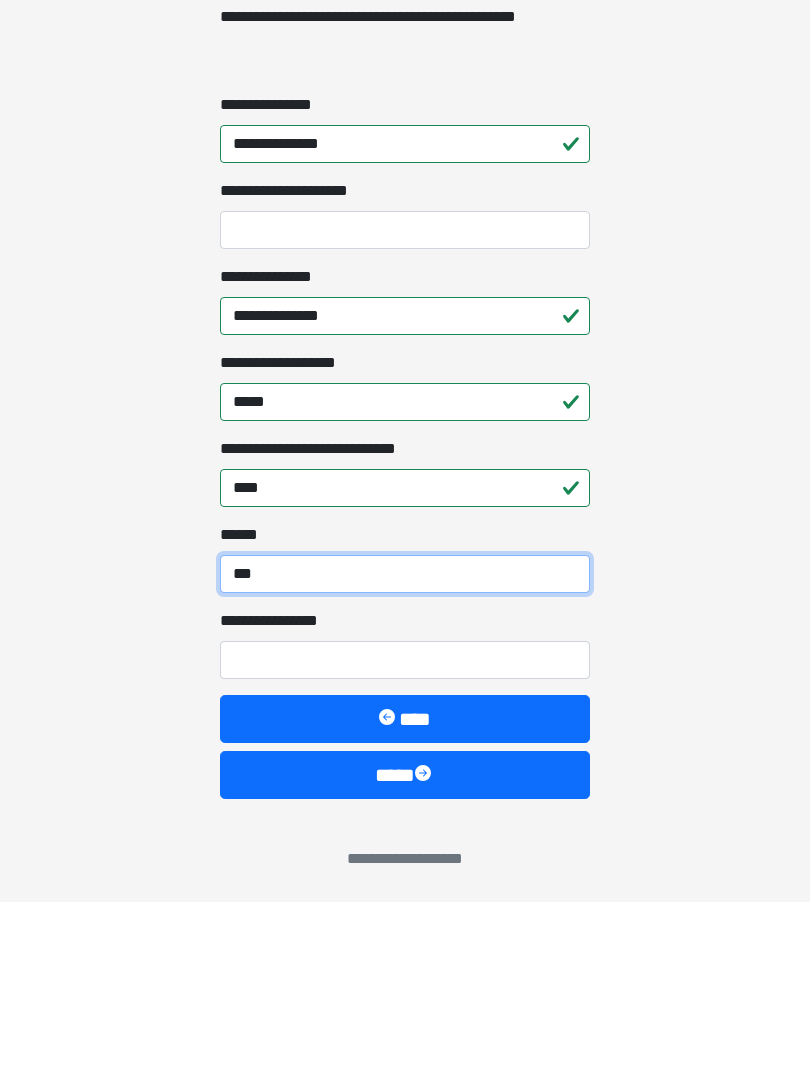 type on "***" 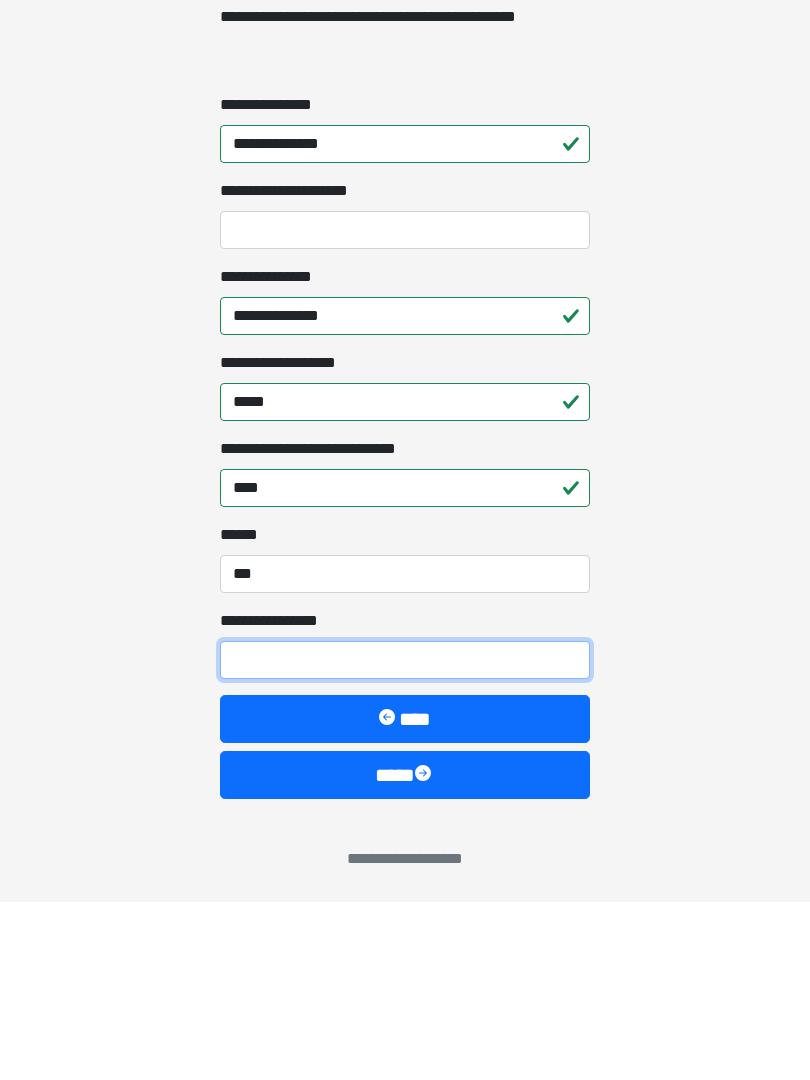 click on "**********" at bounding box center [405, 838] 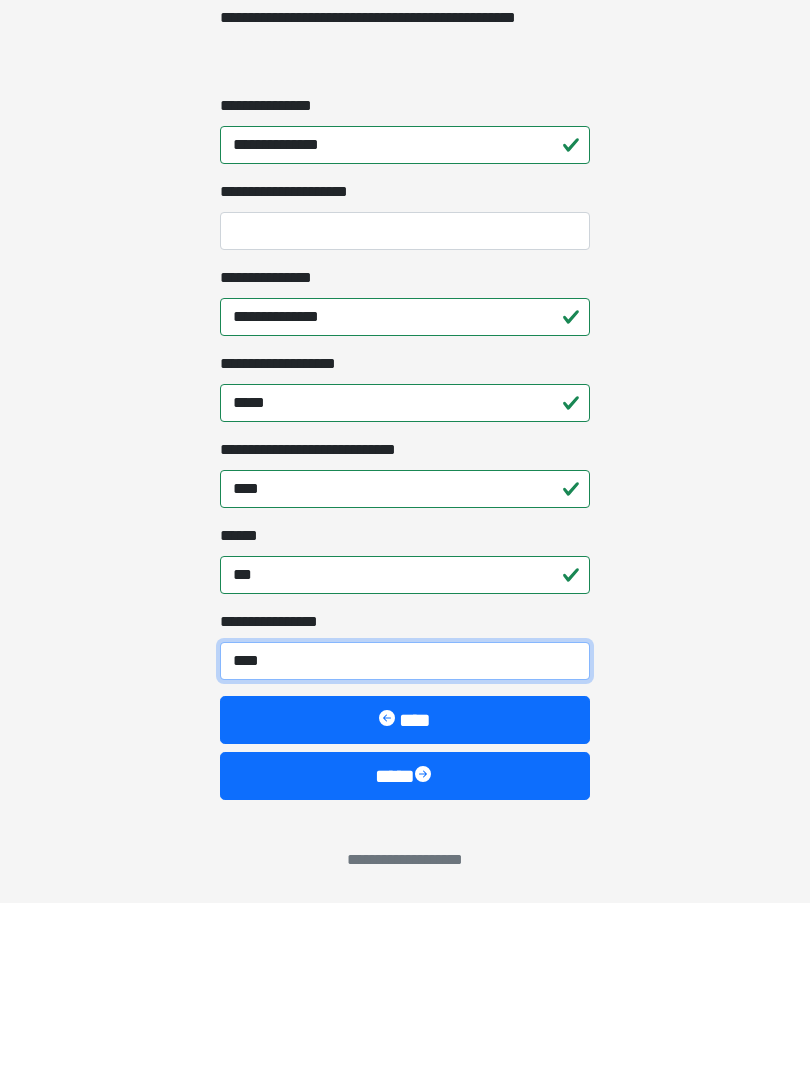 type on "*****" 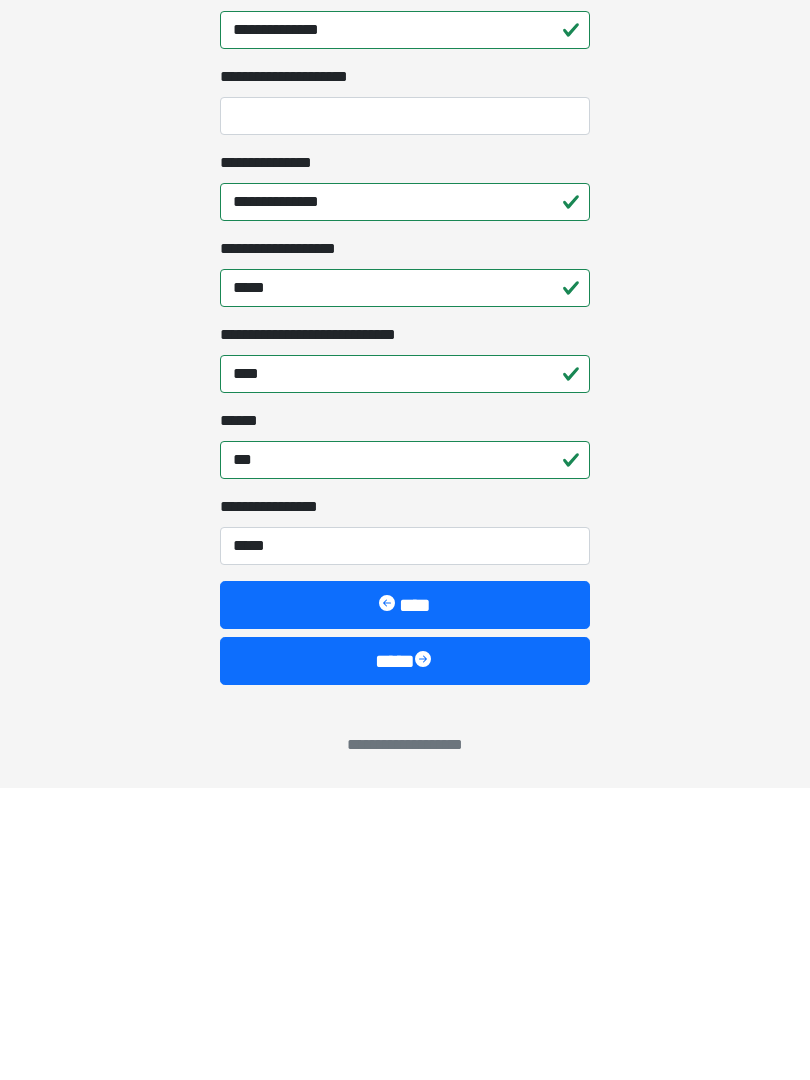 click on "****" at bounding box center [405, 953] 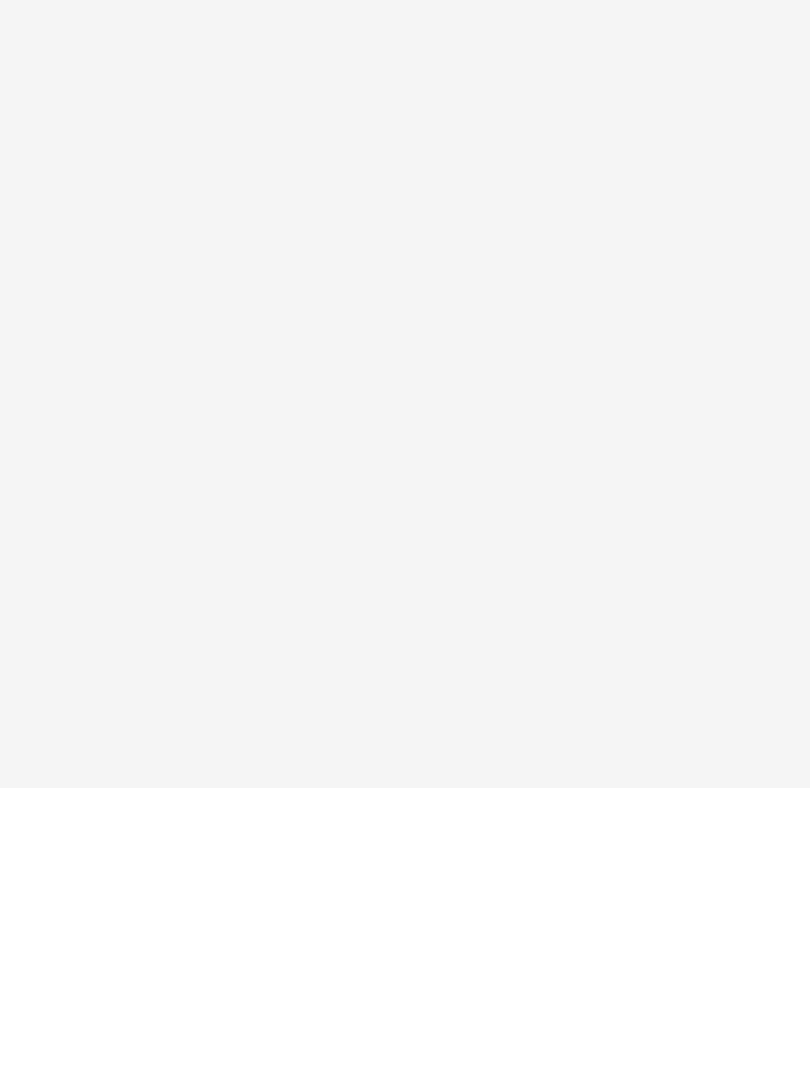 scroll, scrollTop: 0, scrollLeft: 0, axis: both 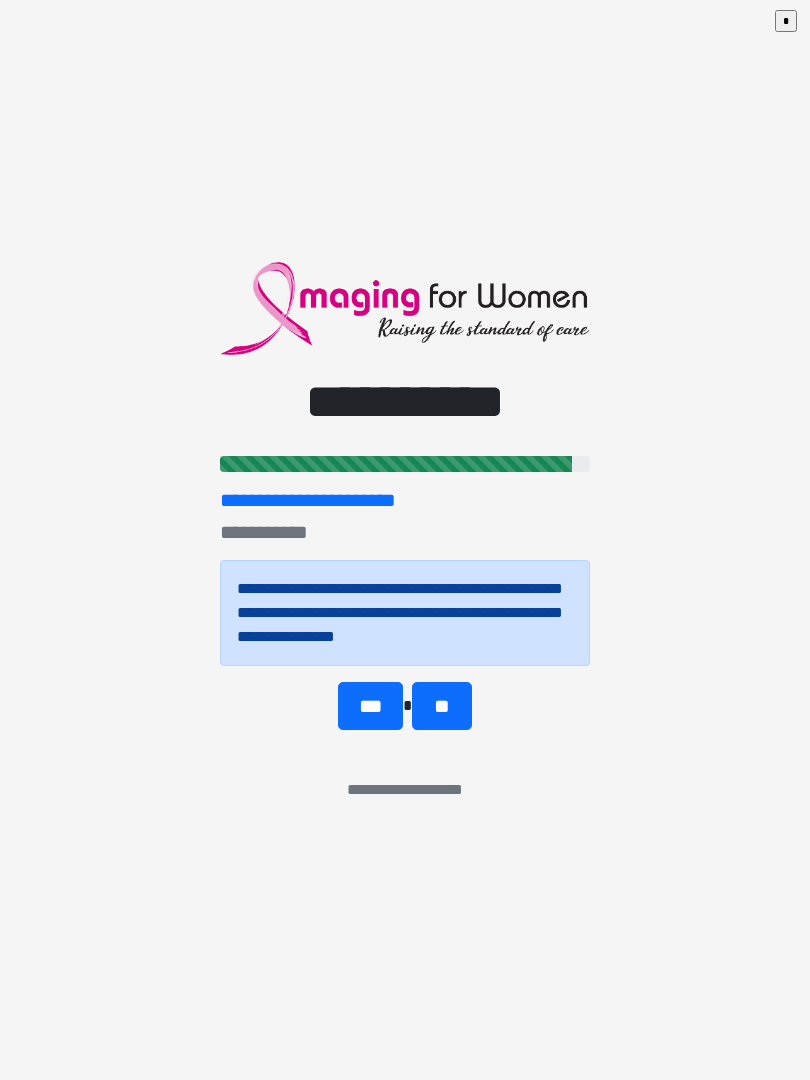 click on "**" at bounding box center (441, 706) 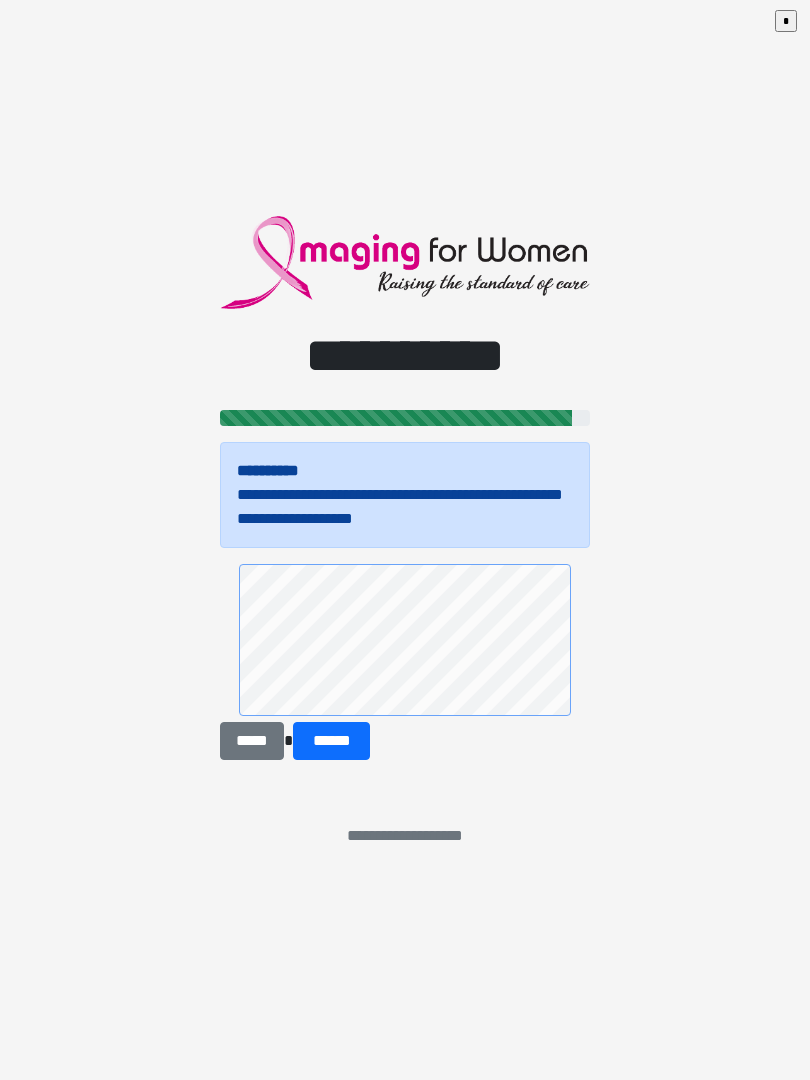 click on "*****" at bounding box center (252, 741) 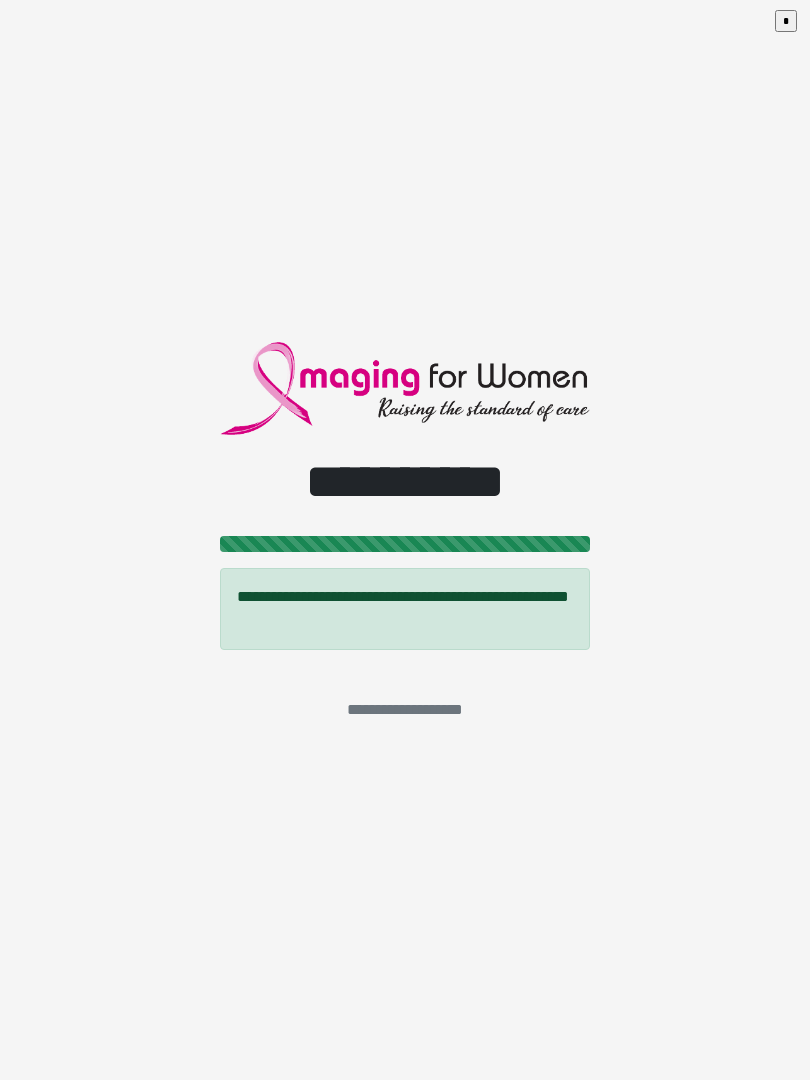 click on "*" at bounding box center [786, 21] 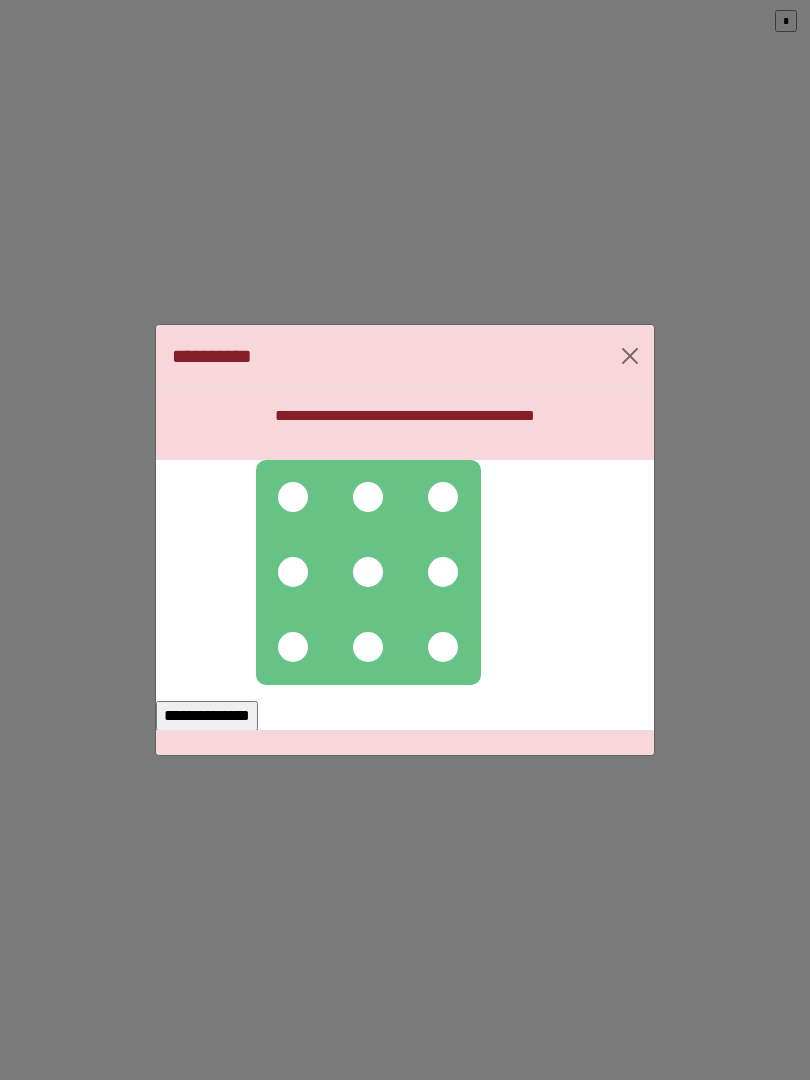 click at bounding box center [293, 497] 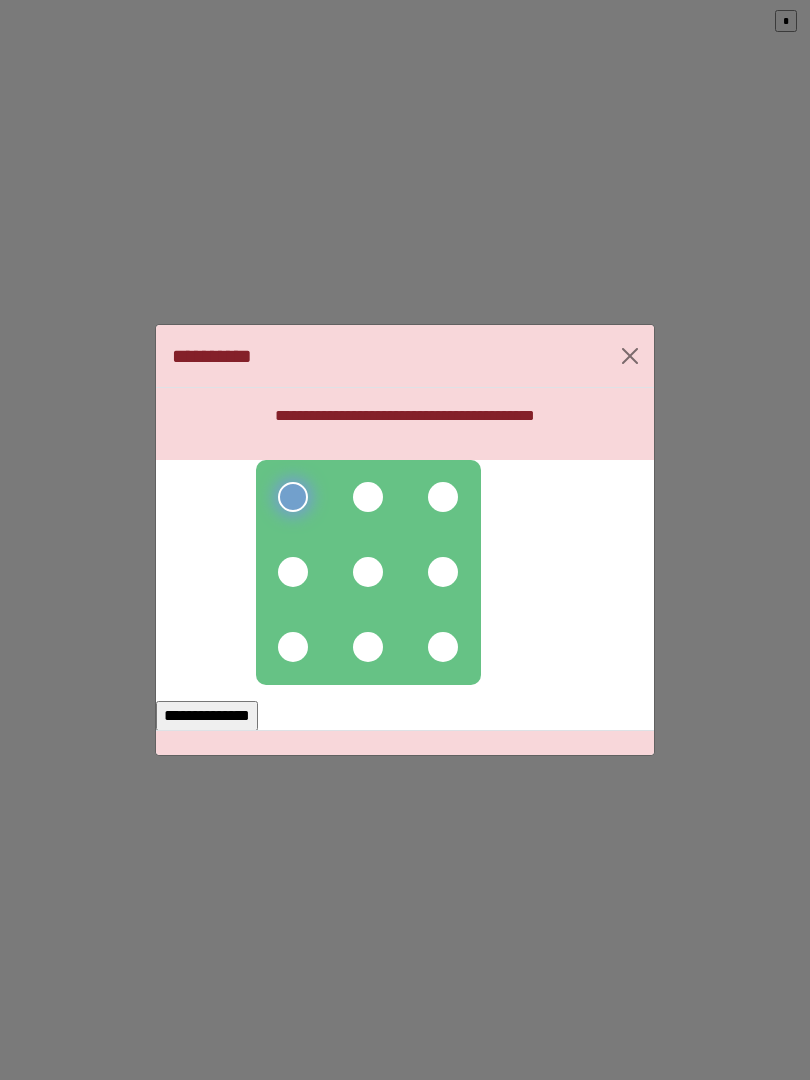 click at bounding box center [368, 497] 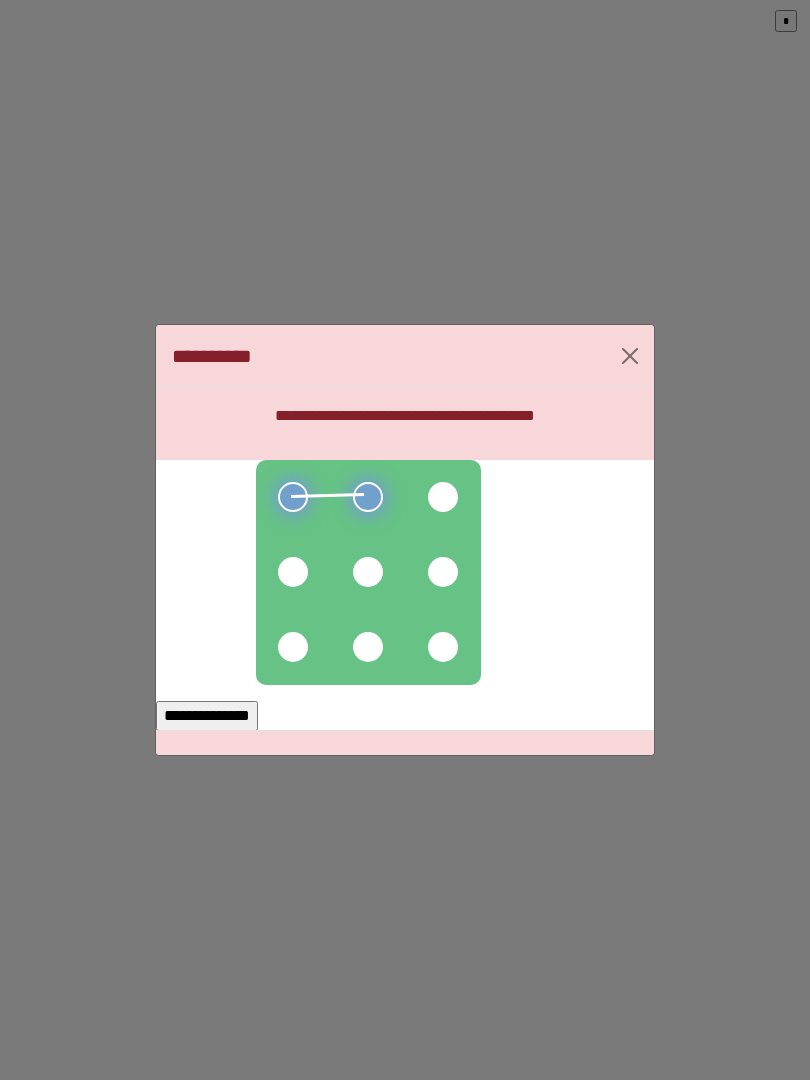 click at bounding box center (443, 497) 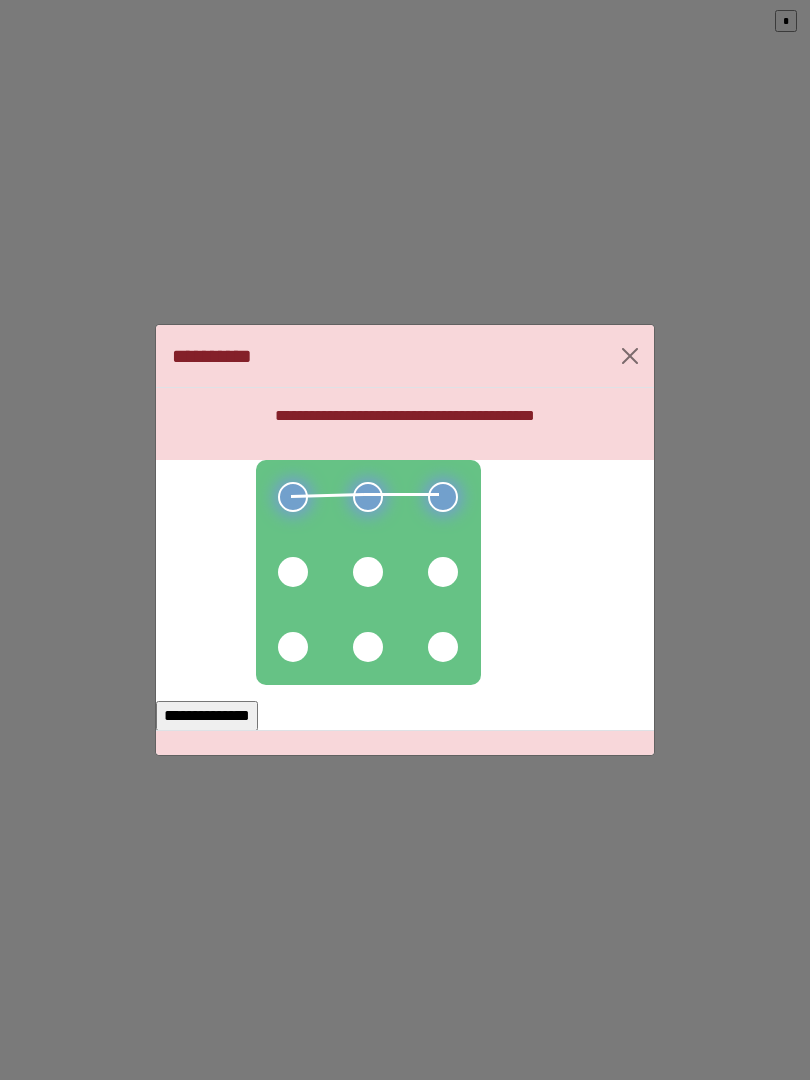 click at bounding box center (443, 572) 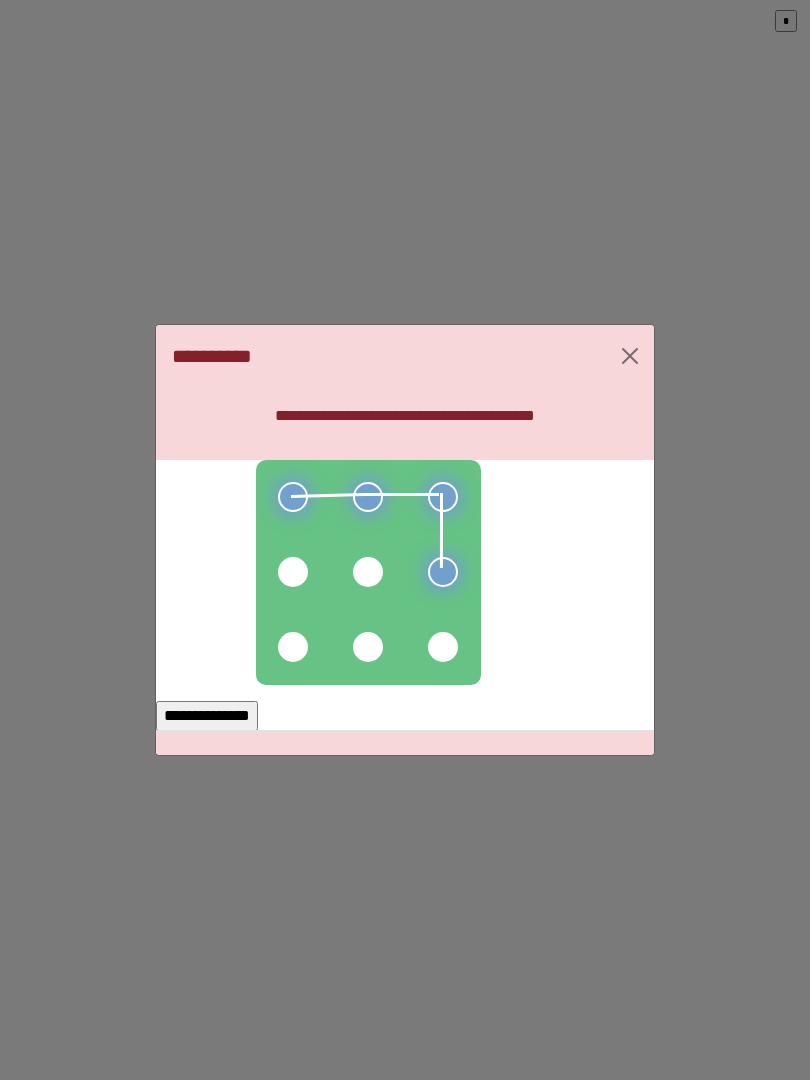 click at bounding box center [368, 572] 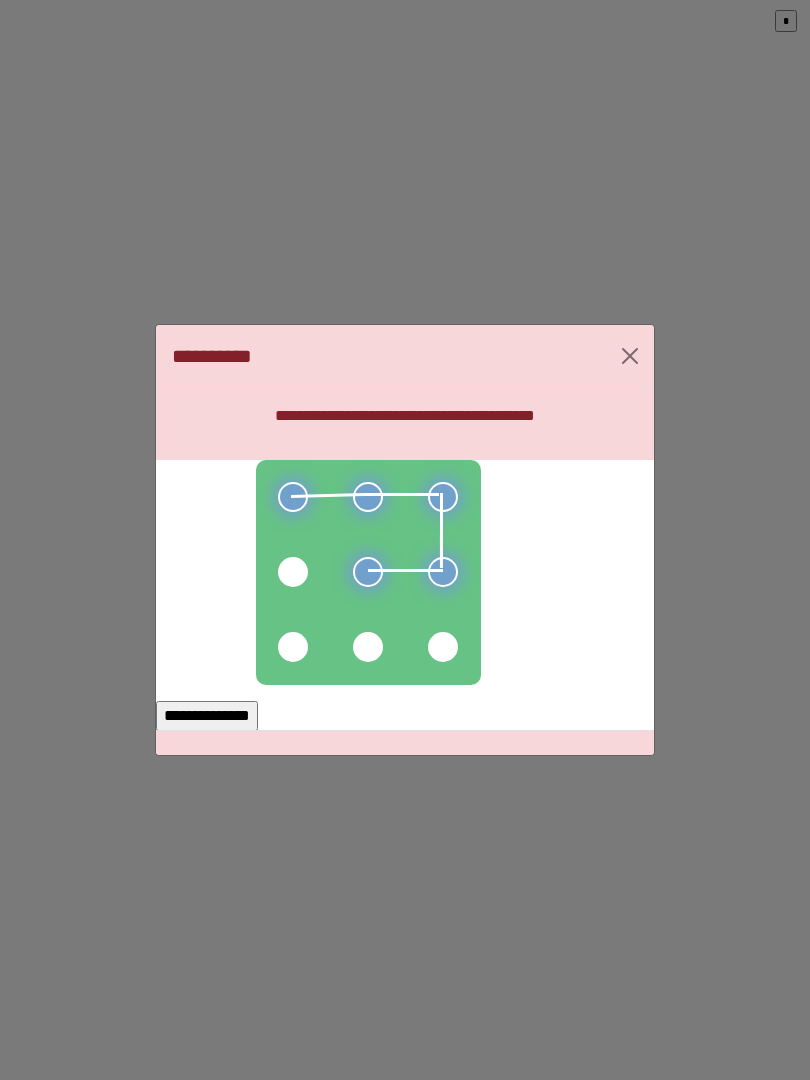 click at bounding box center [293, 572] 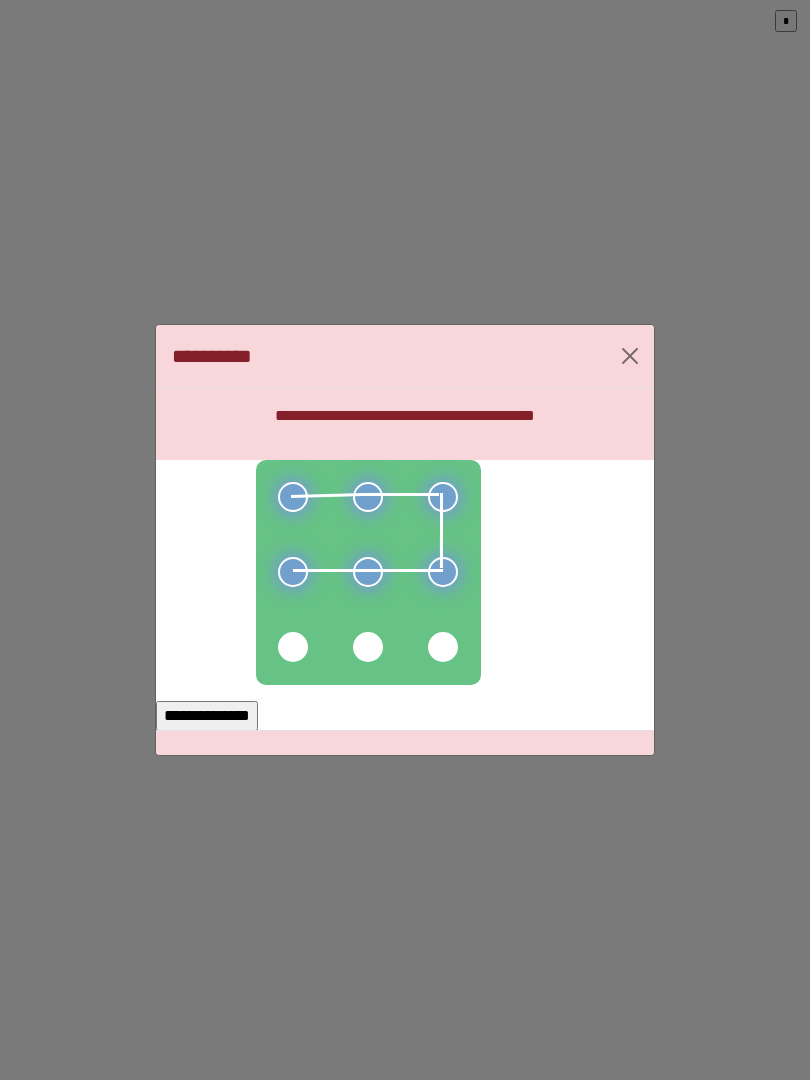 click on "**********" at bounding box center [207, 716] 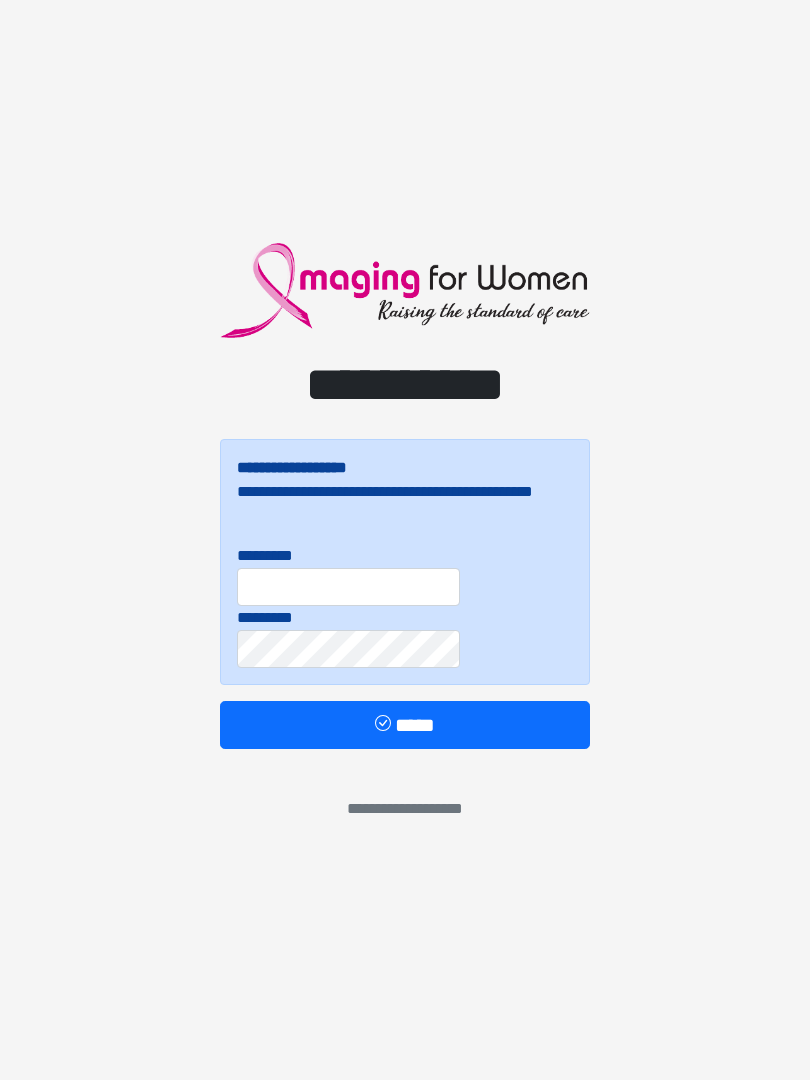 scroll, scrollTop: 0, scrollLeft: 0, axis: both 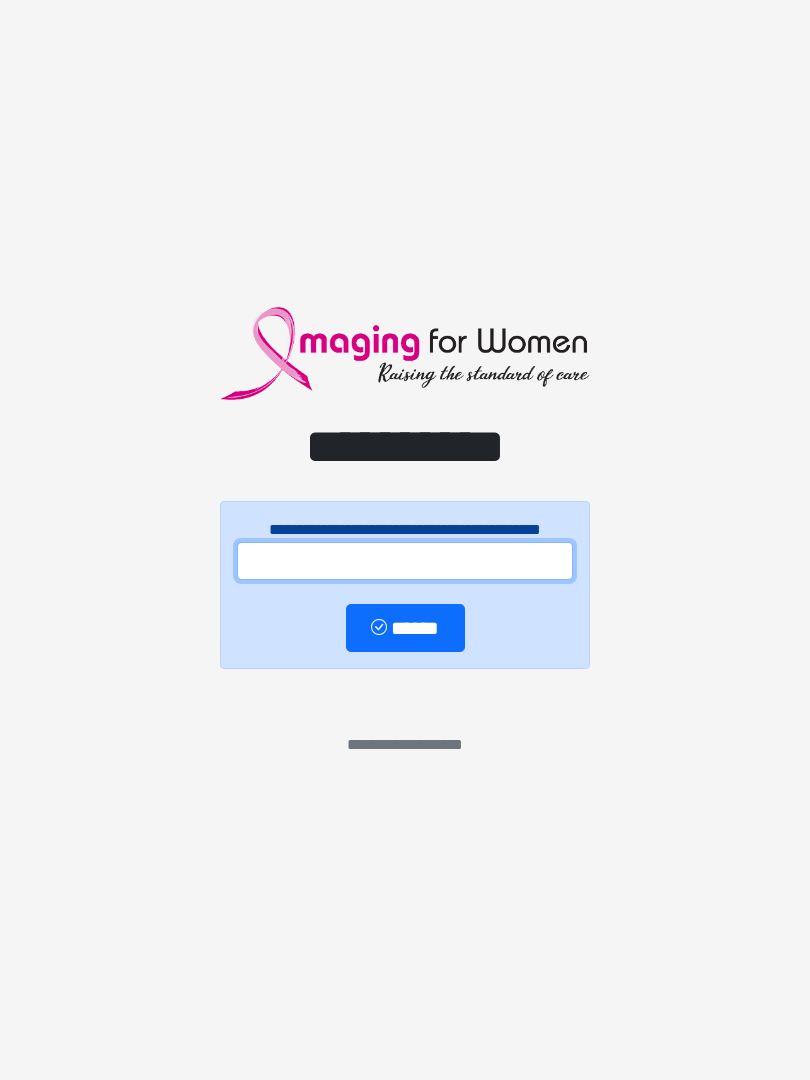 click at bounding box center [405, 561] 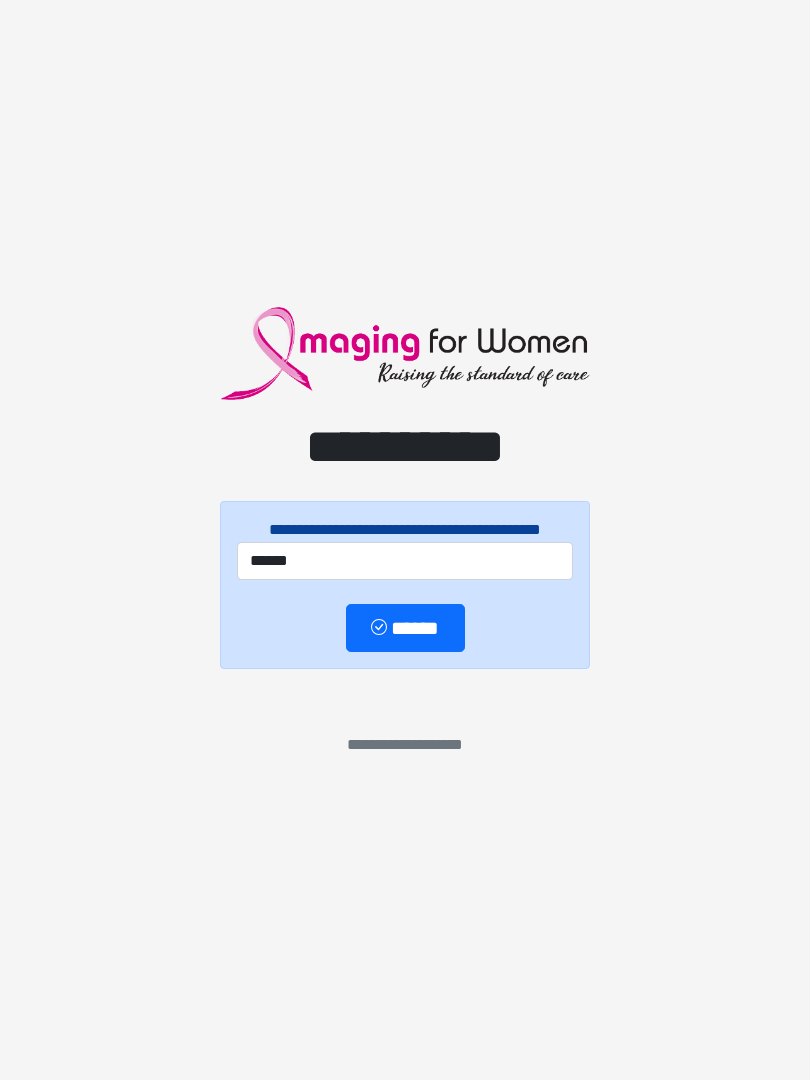 click on "******" at bounding box center [405, 628] 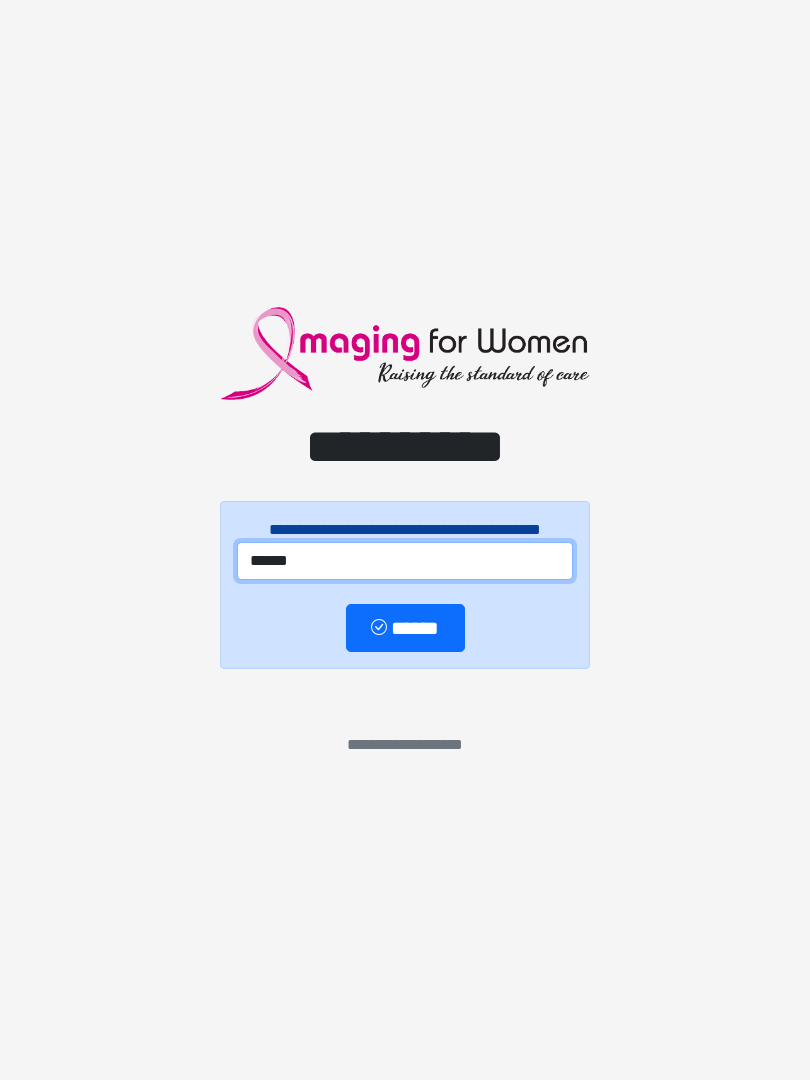 click on "******" at bounding box center [405, 561] 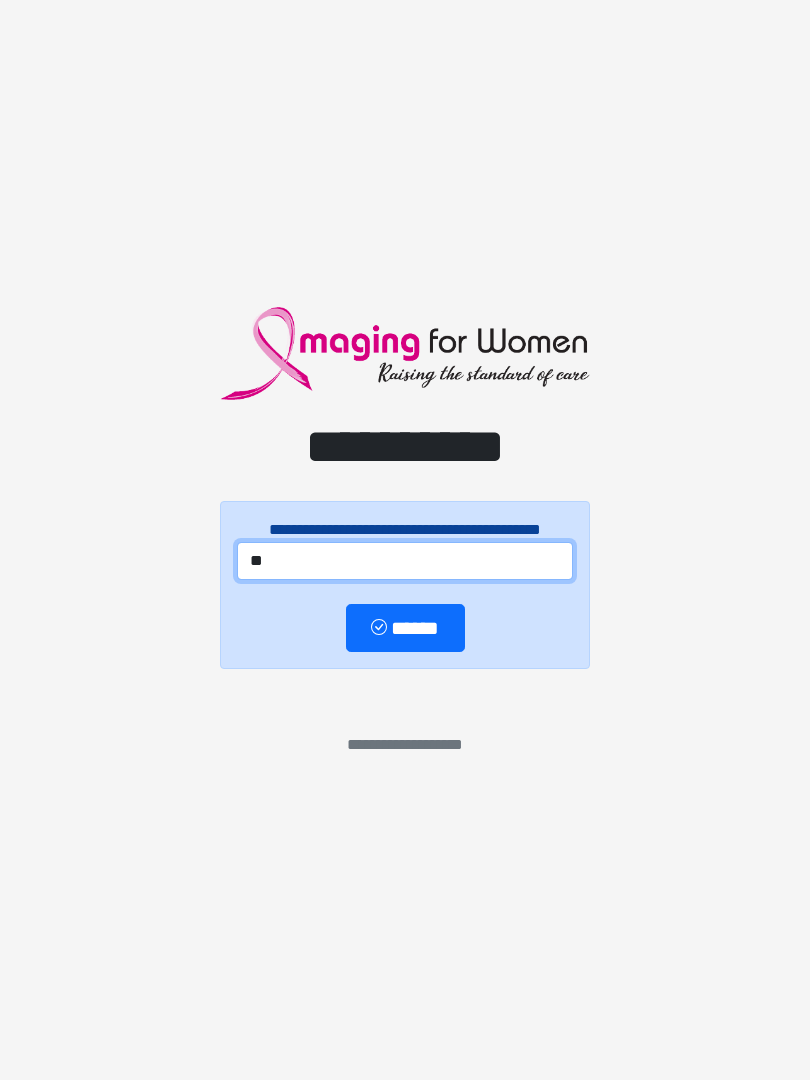 type on "*" 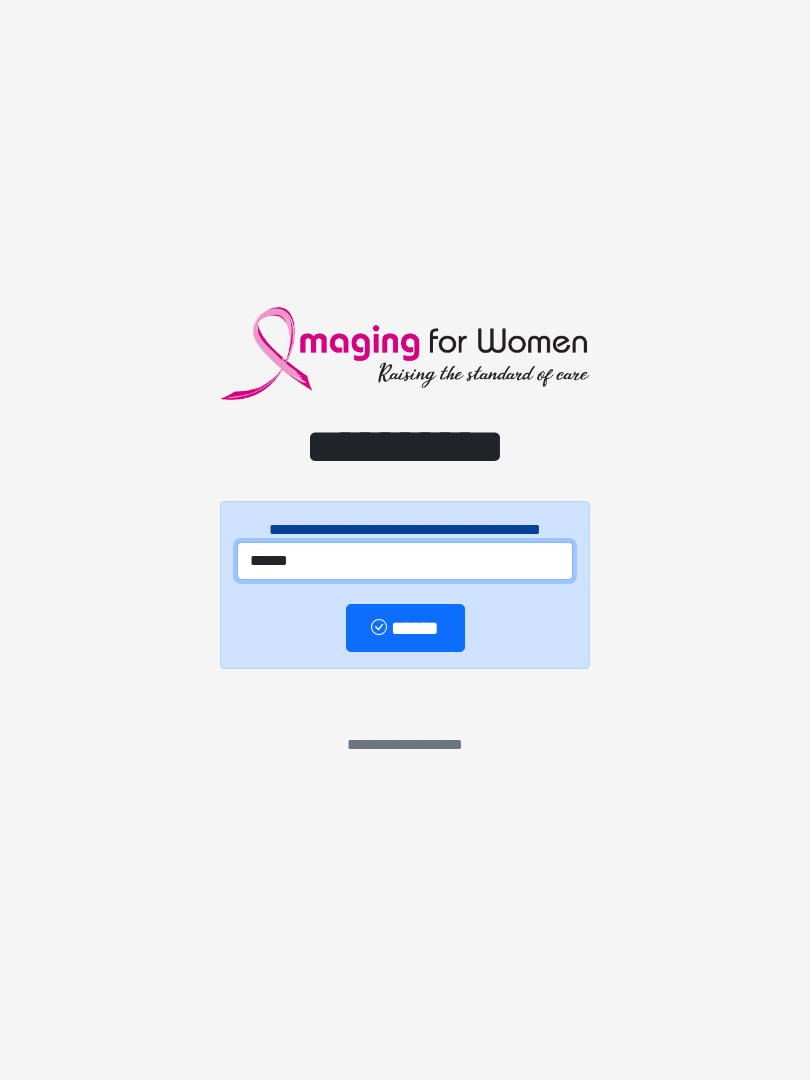 type on "******" 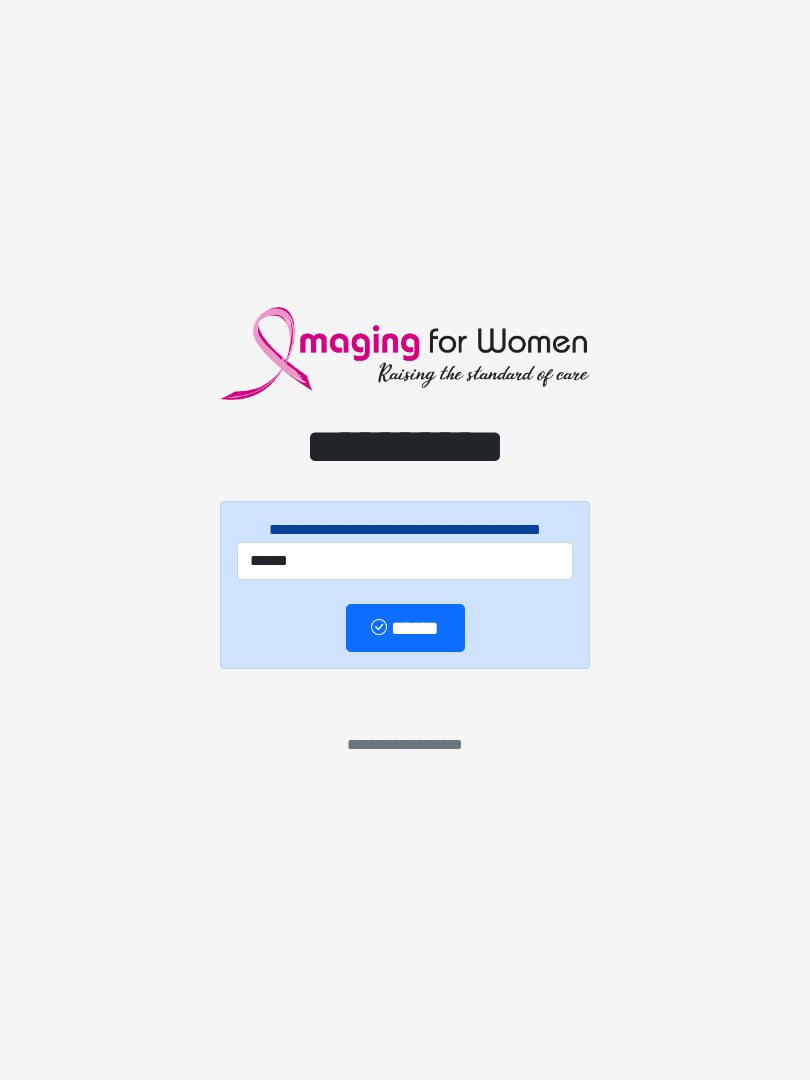 click on "******" at bounding box center (405, 628) 